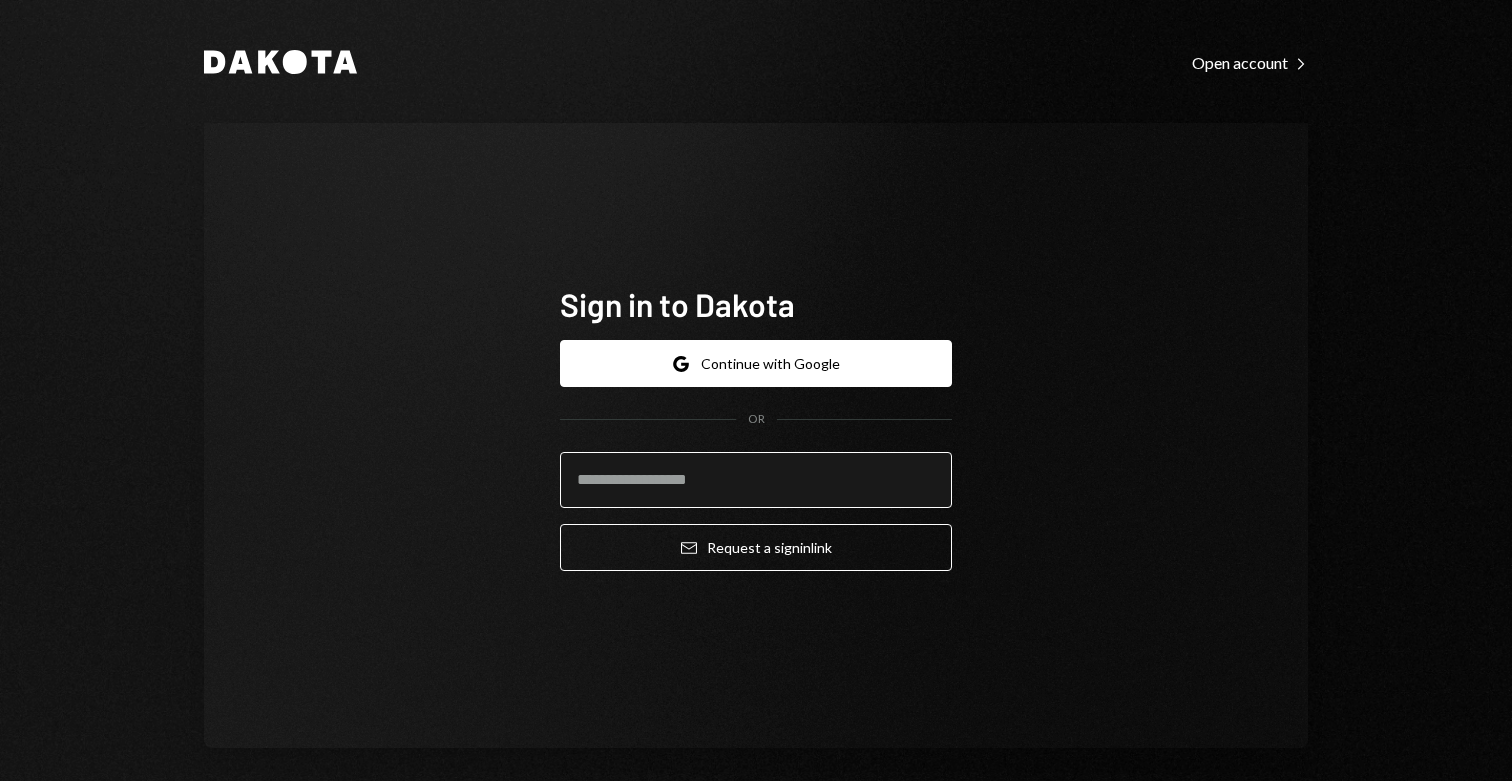 scroll, scrollTop: 0, scrollLeft: 0, axis: both 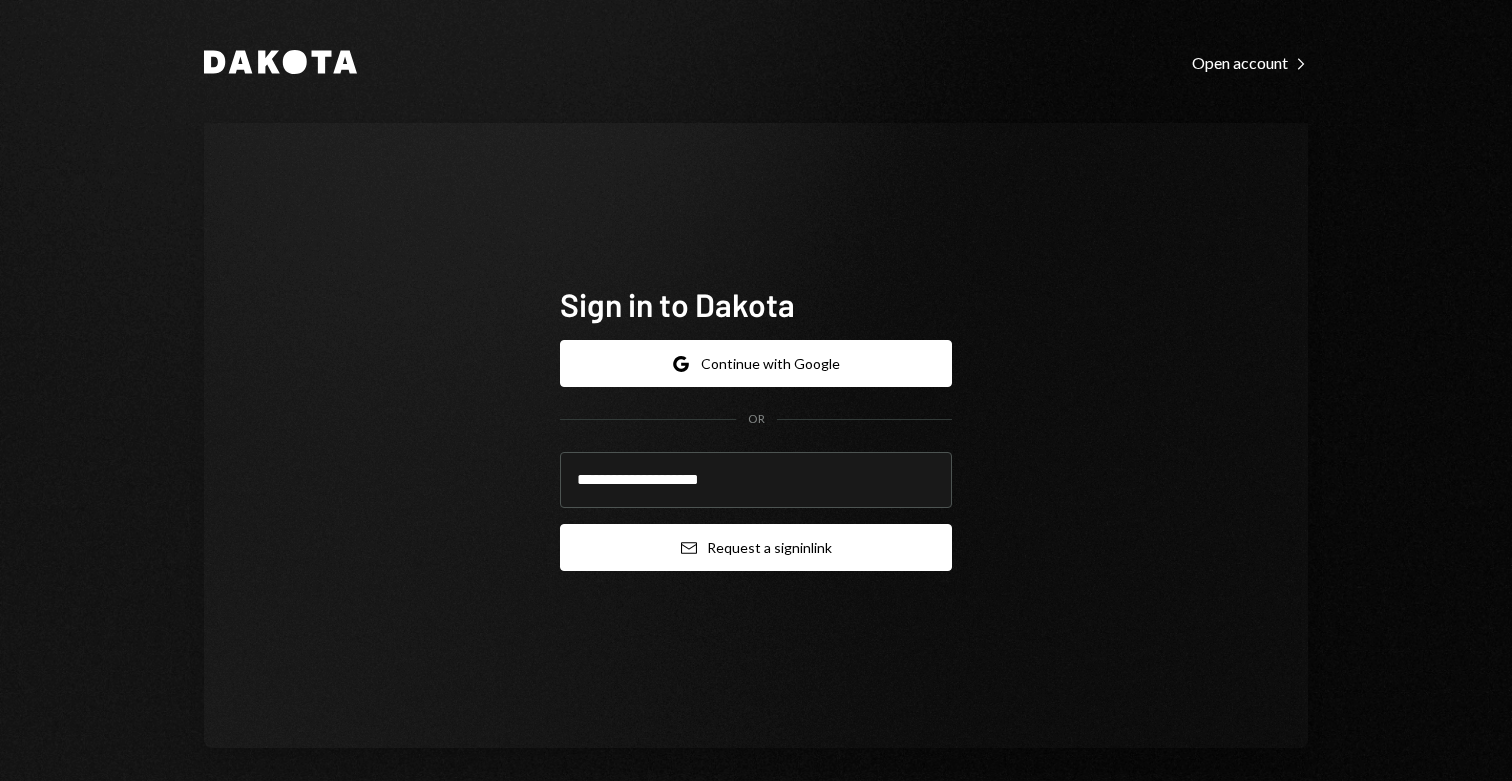 click on "Email Request a sign  in  link" at bounding box center [756, 547] 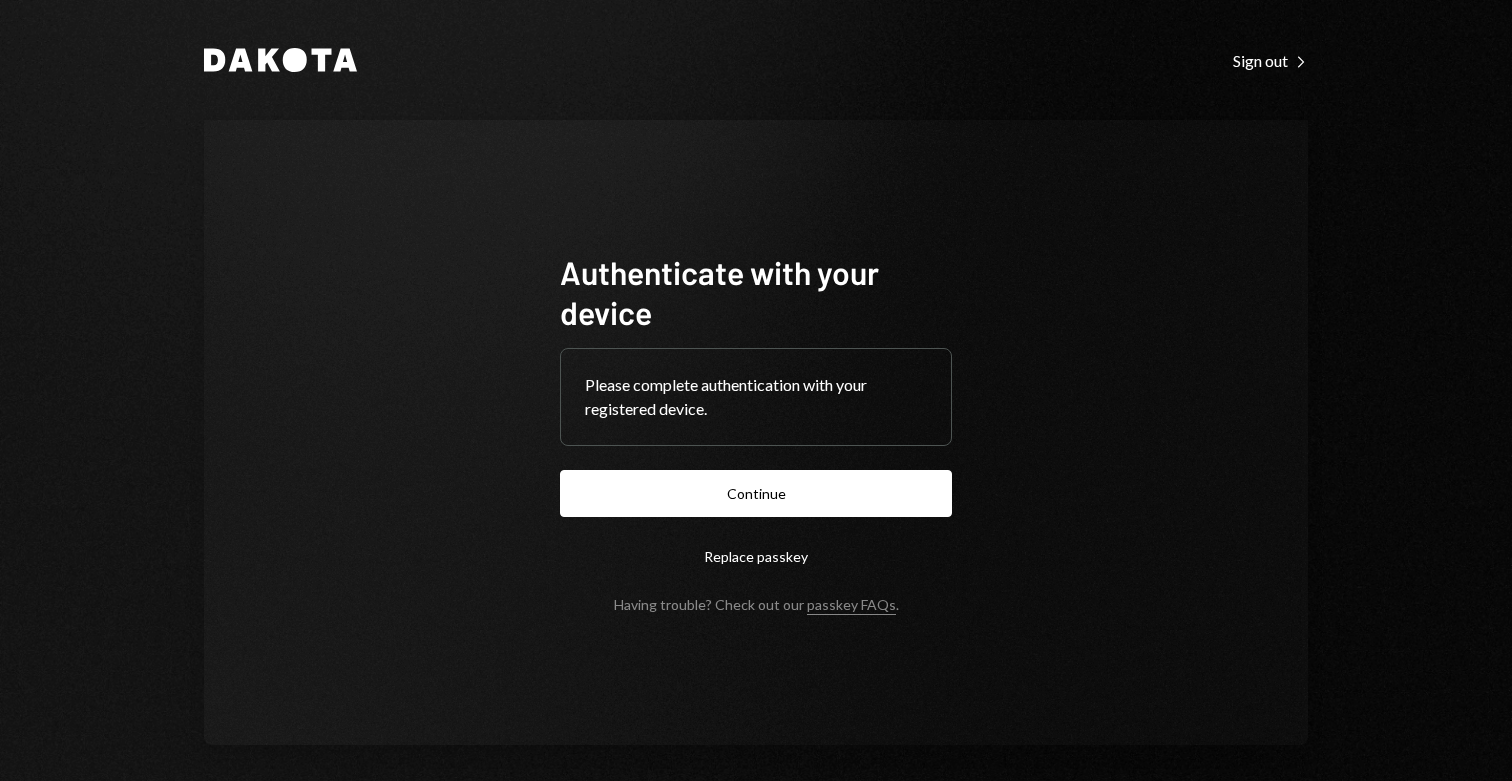 scroll, scrollTop: 0, scrollLeft: 0, axis: both 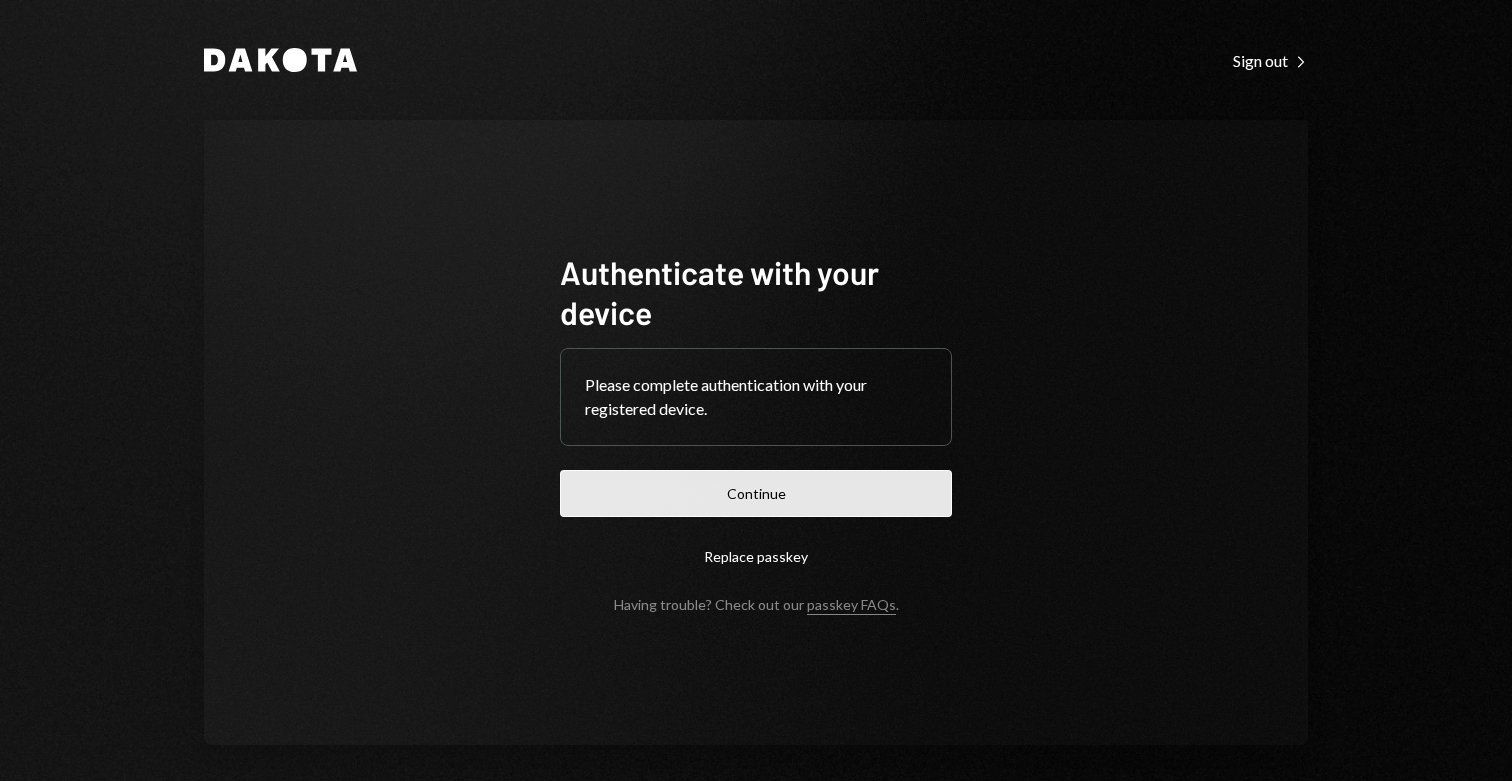 click on "Continue" at bounding box center [756, 493] 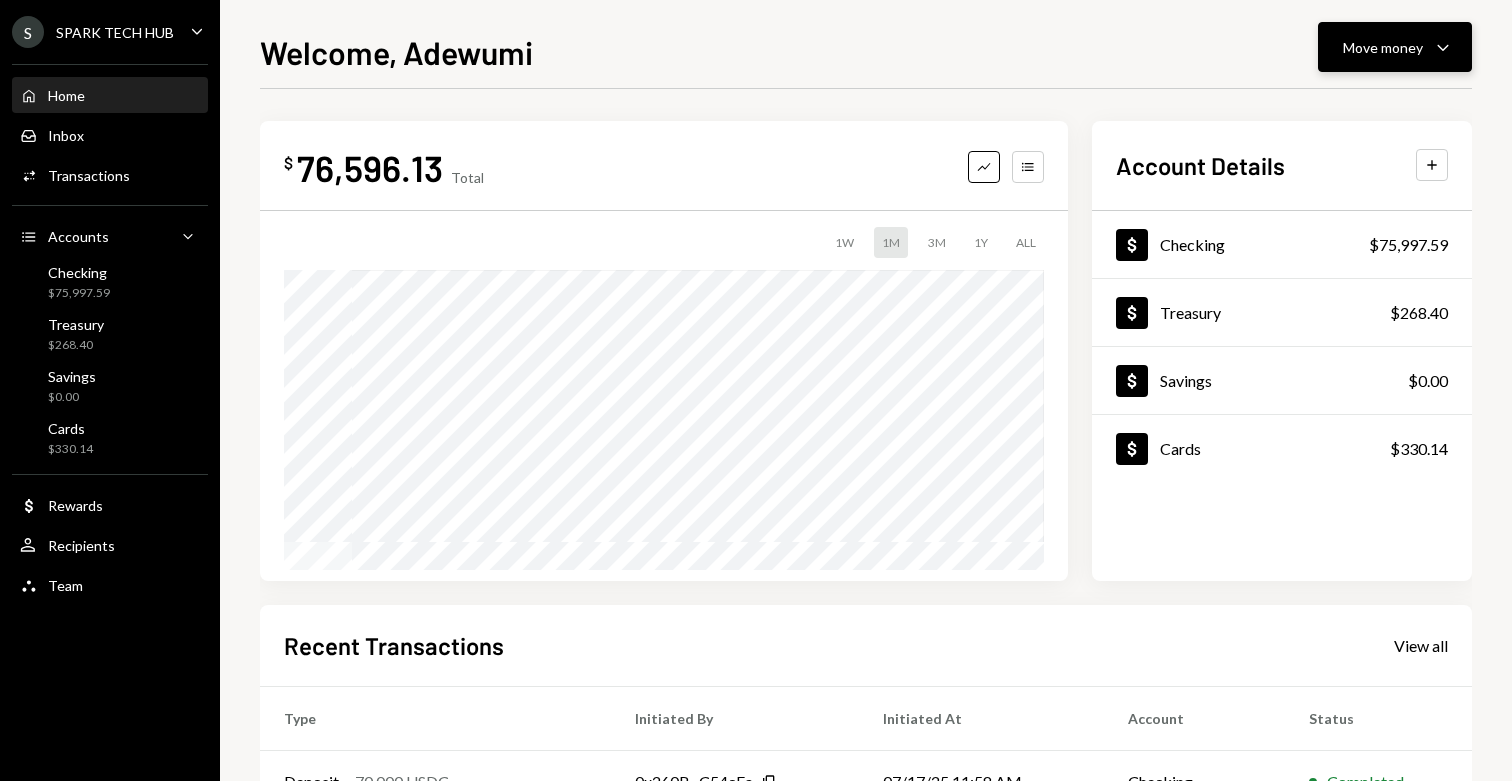 click on "Move money" at bounding box center [1383, 47] 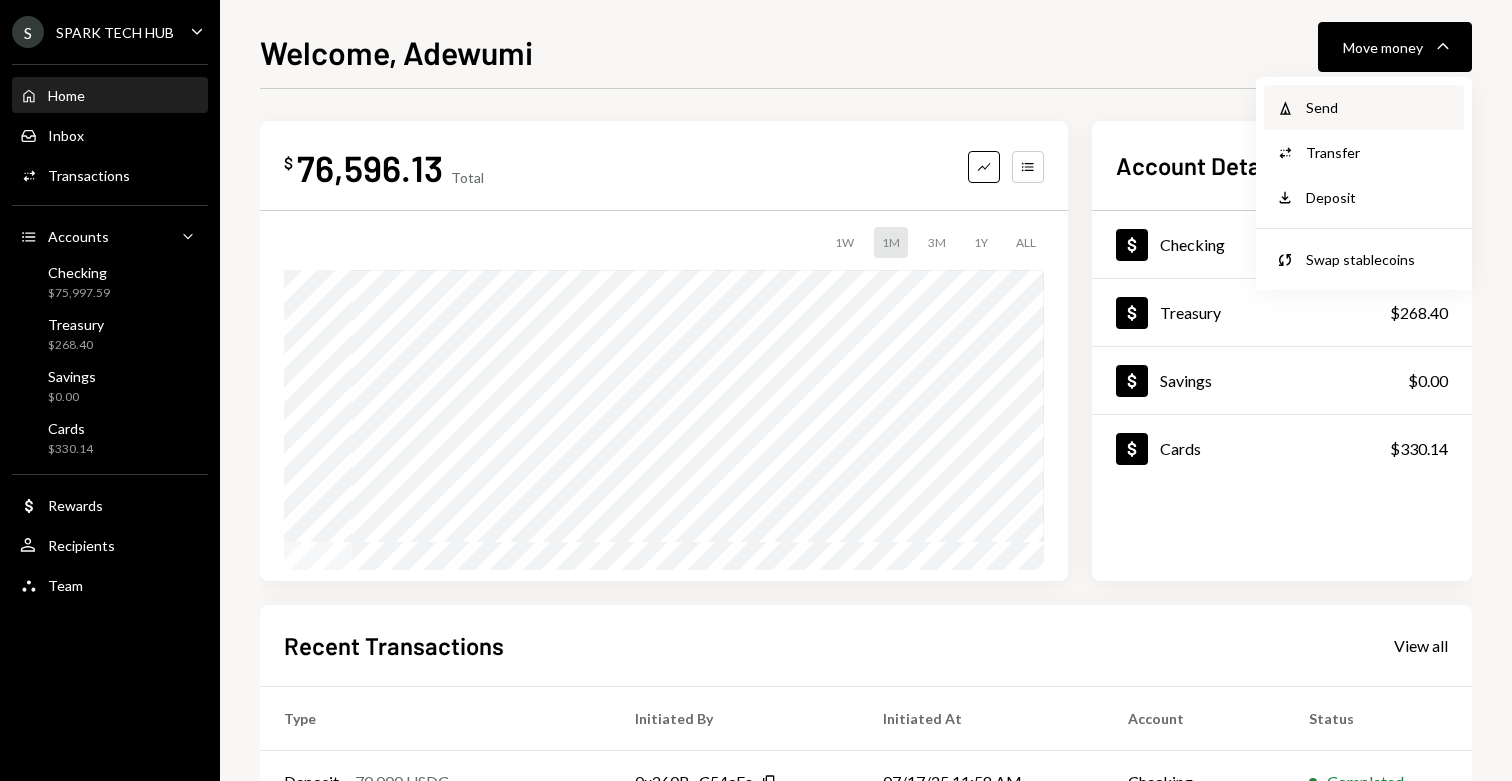 click on "Send" at bounding box center (1379, 107) 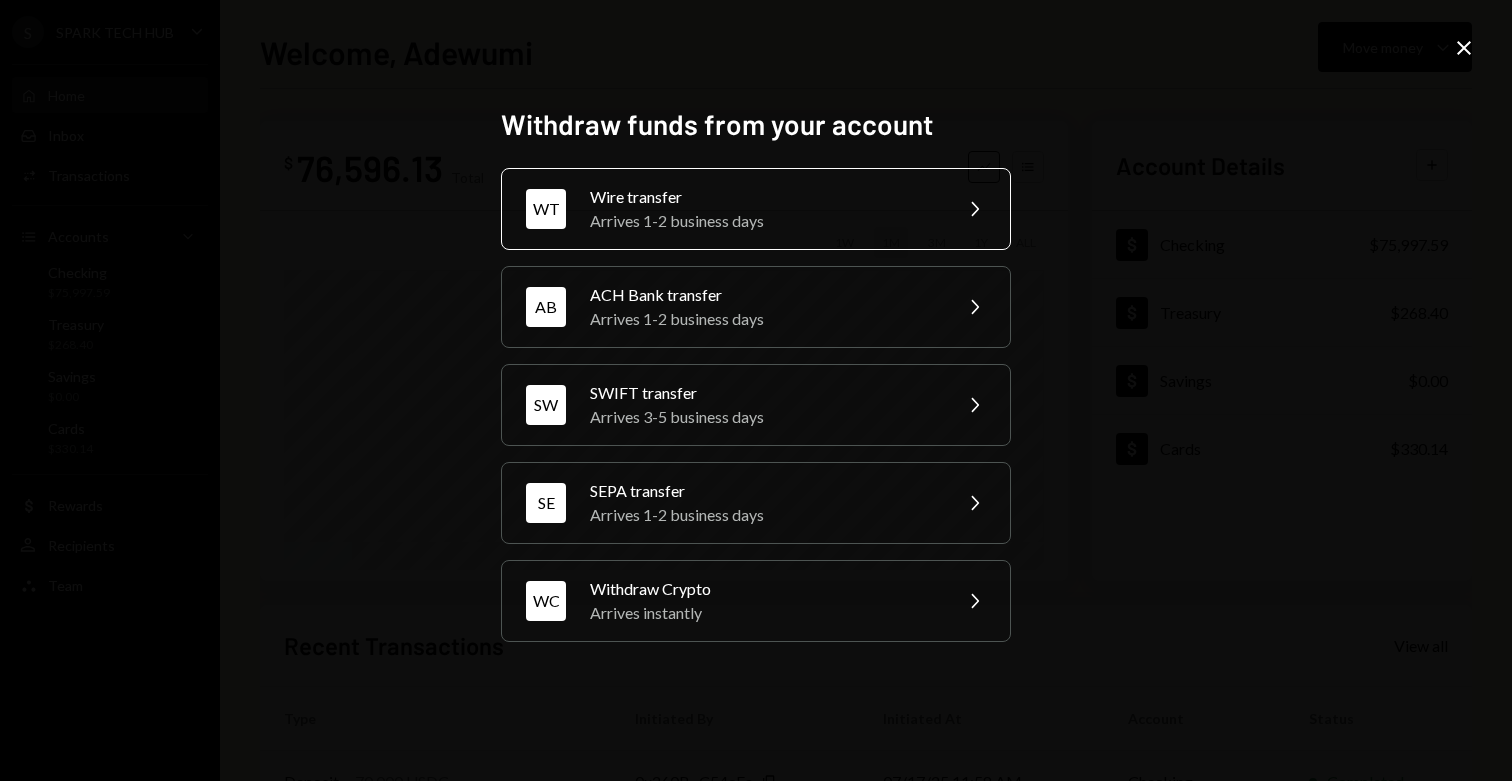 click on "Wire transfer" at bounding box center (764, 197) 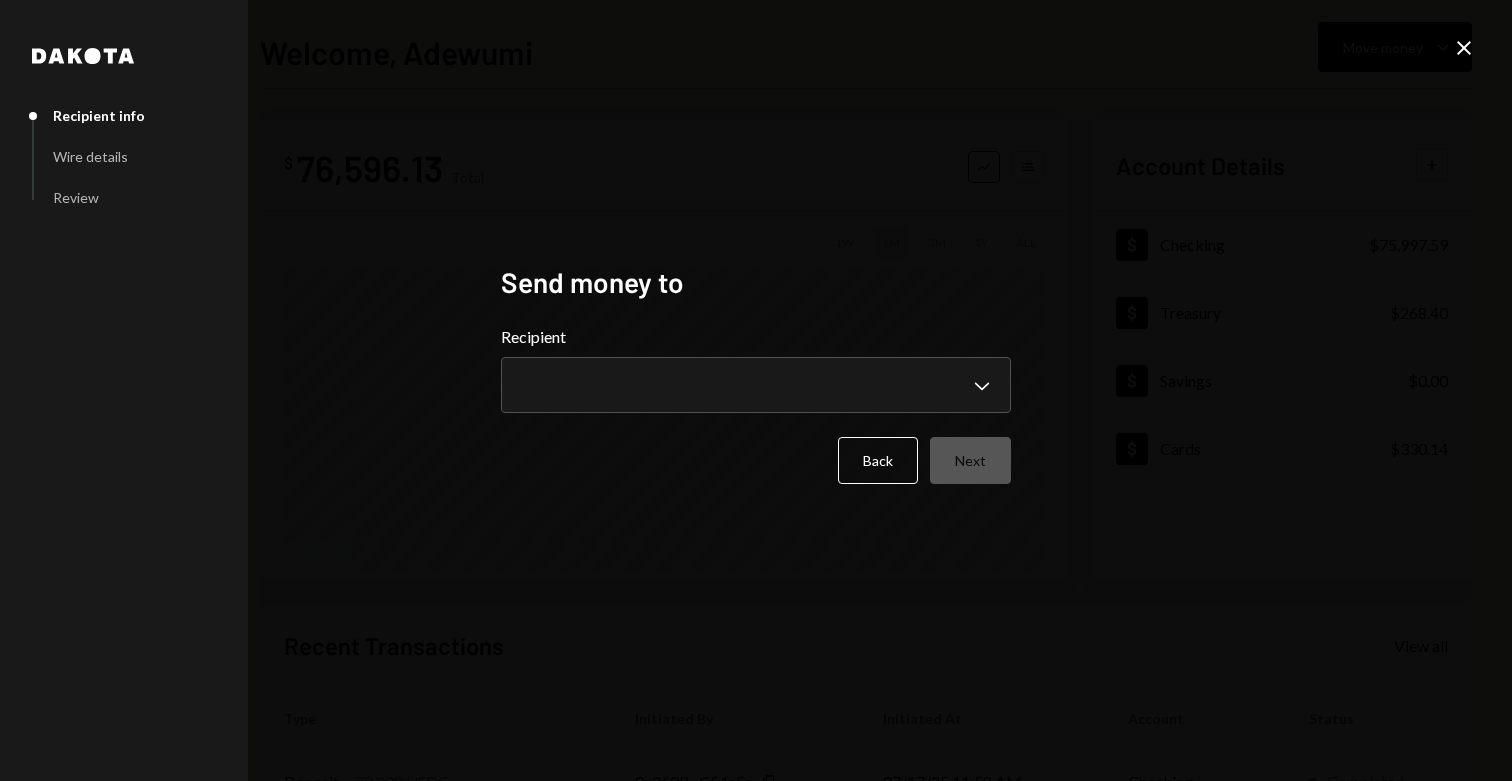 click on "**********" at bounding box center [756, 369] 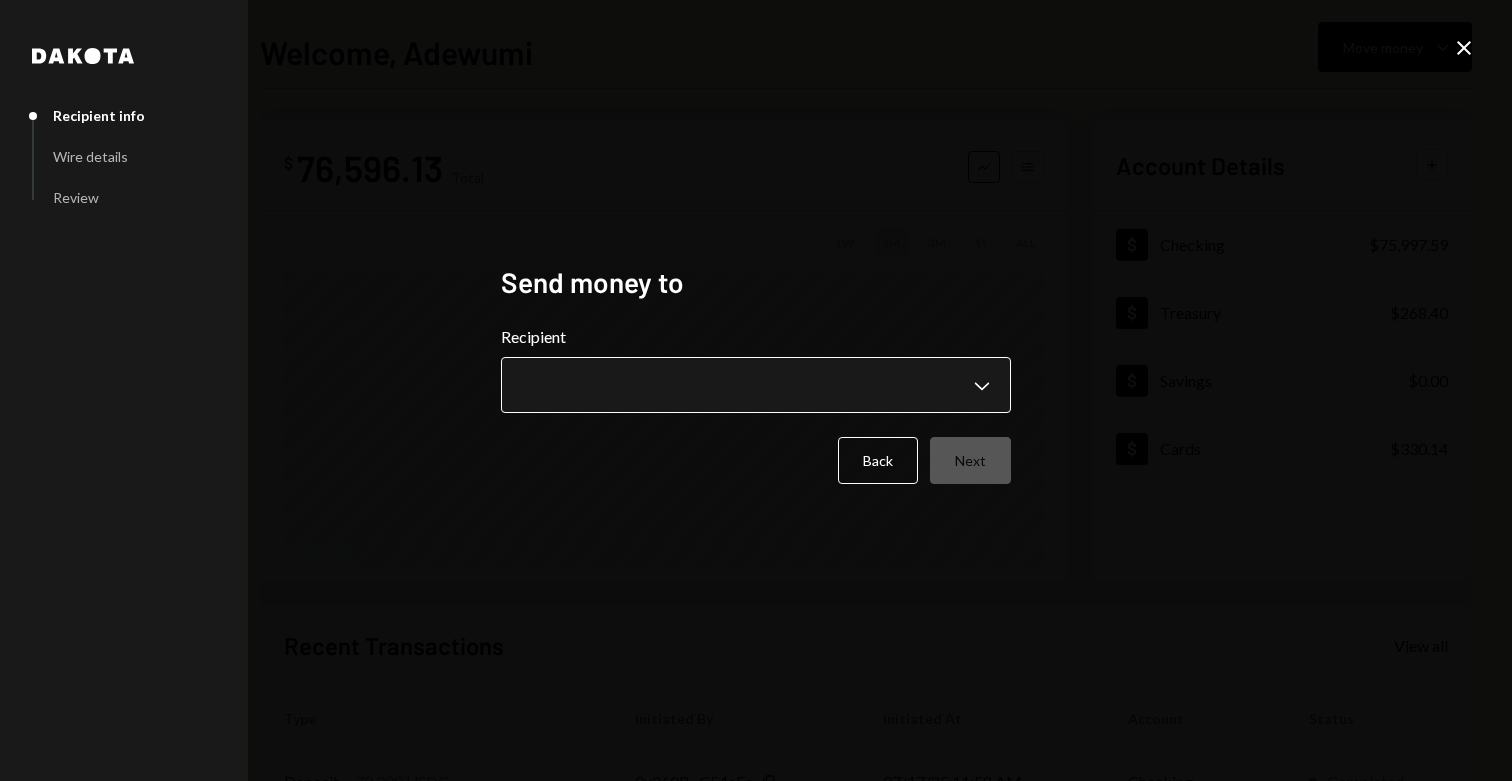click on "**********" at bounding box center [756, 390] 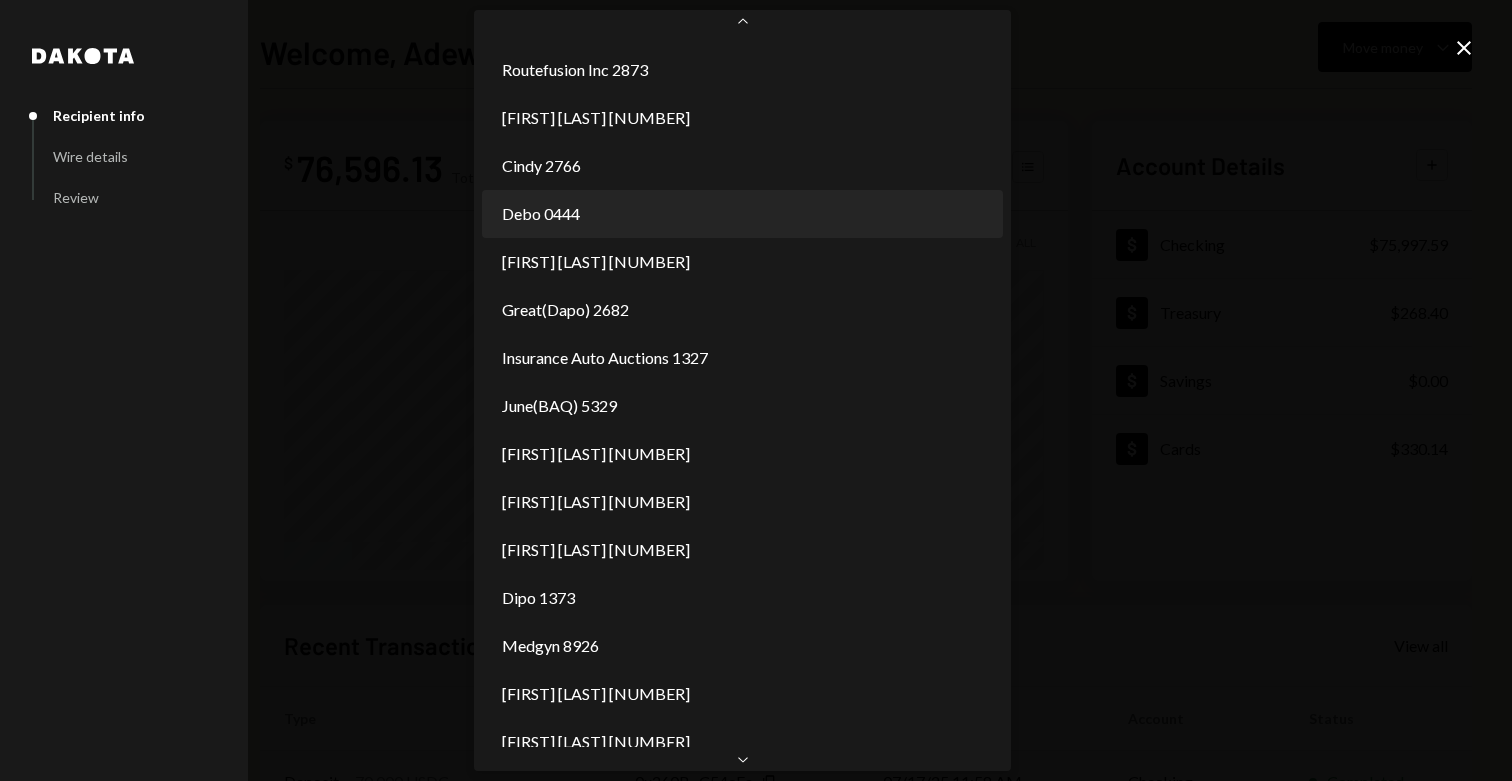 scroll, scrollTop: 96, scrollLeft: 0, axis: vertical 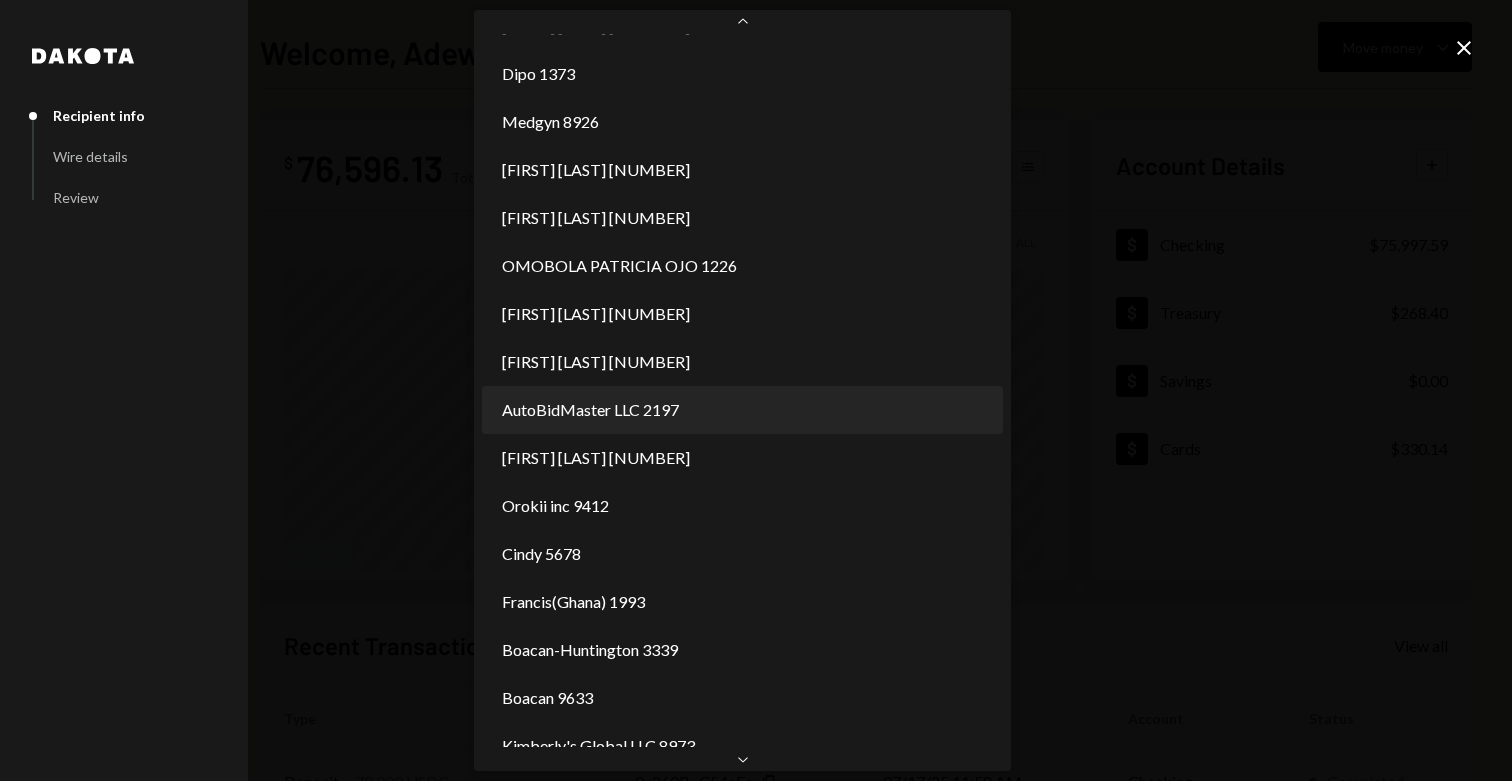 select on "**********" 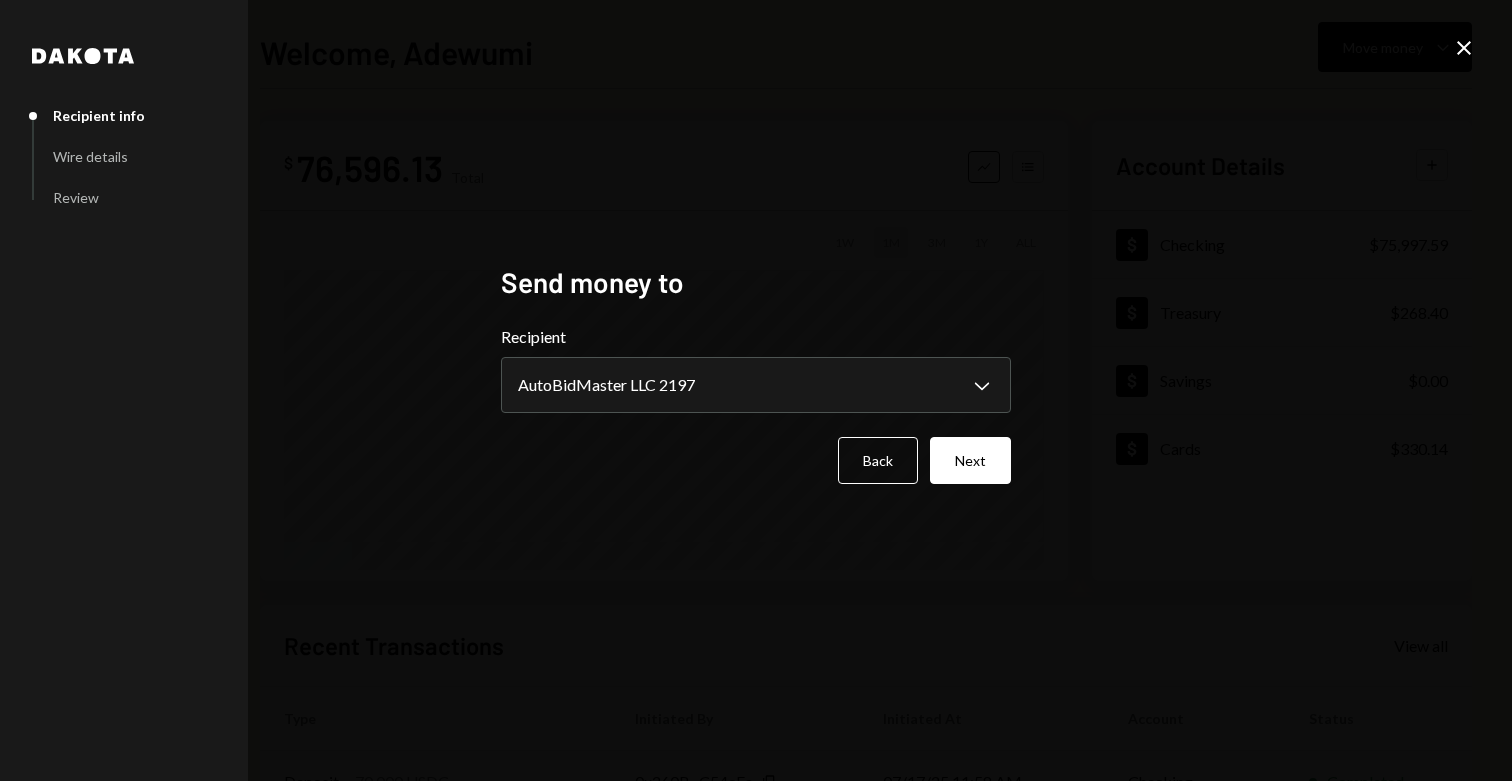 click on "Back Next" at bounding box center (756, 460) 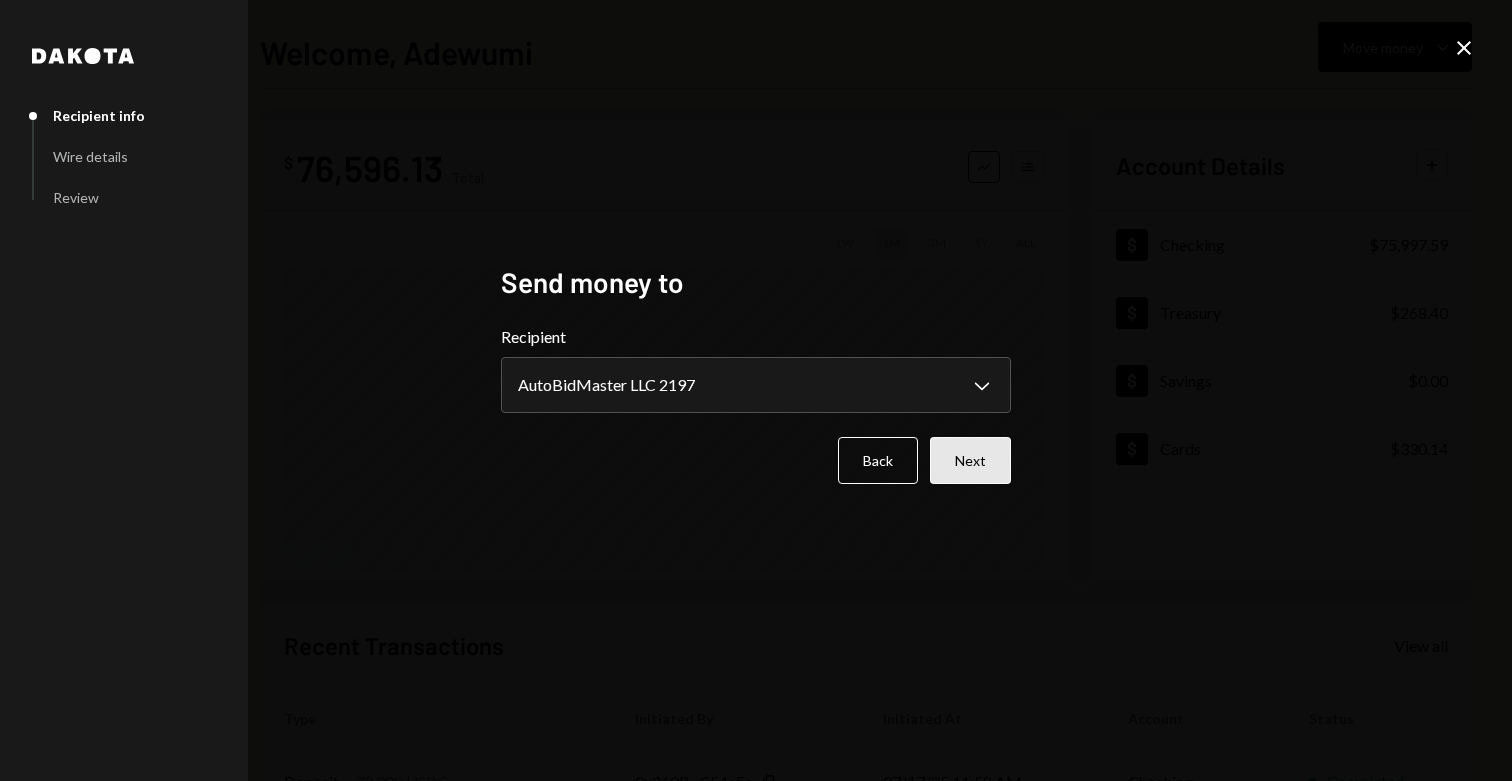 click on "Next" at bounding box center [970, 460] 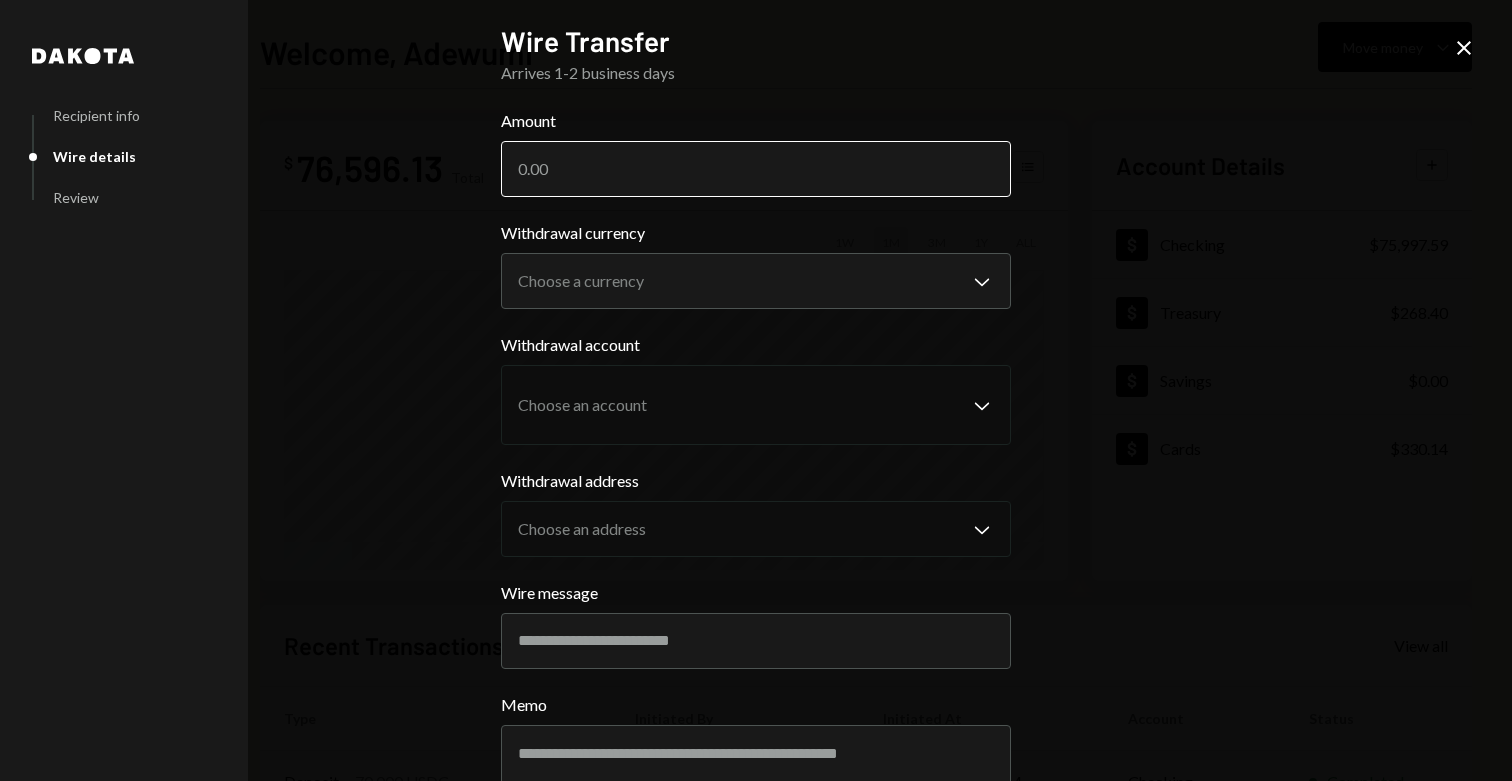 click on "Amount" at bounding box center (756, 169) 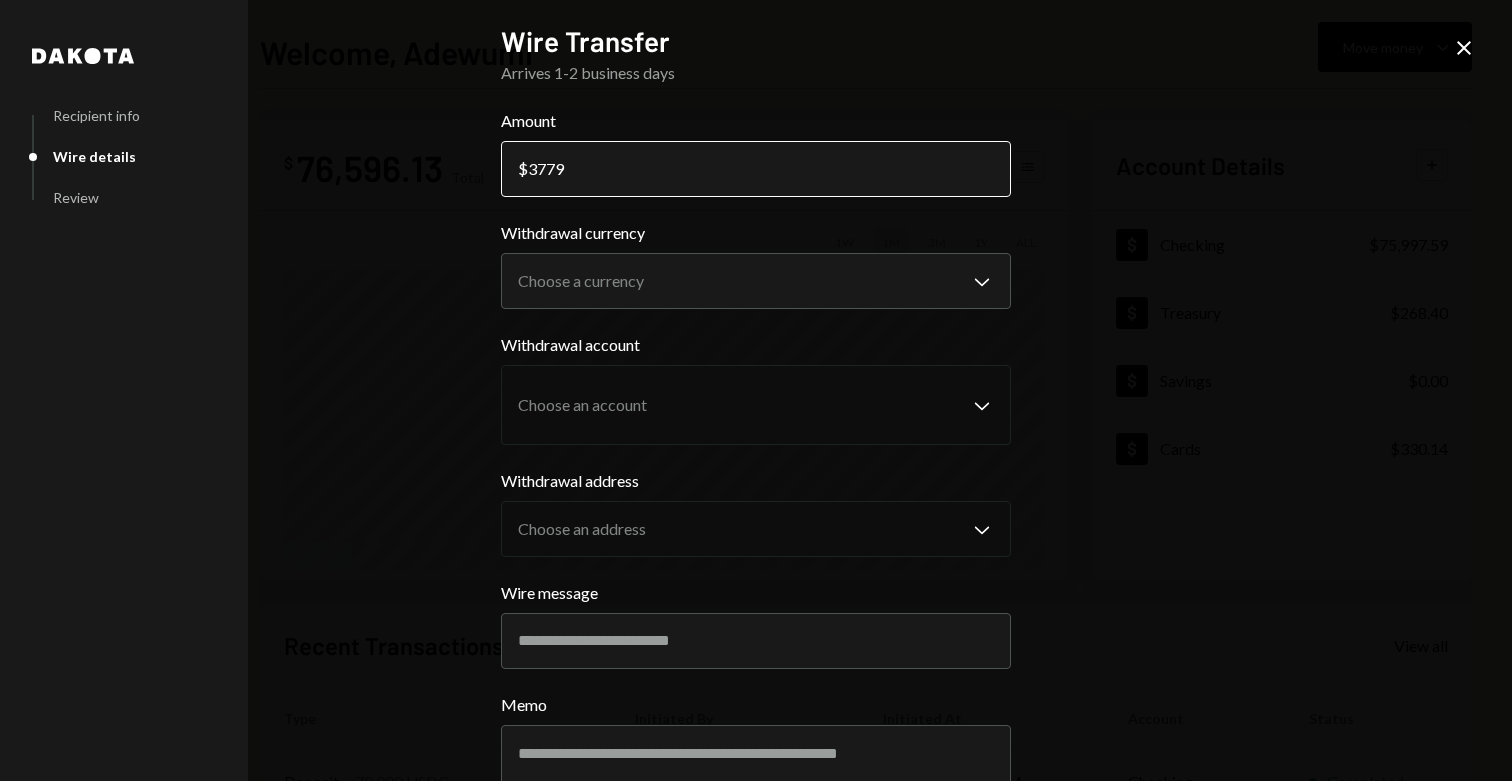type on "3779" 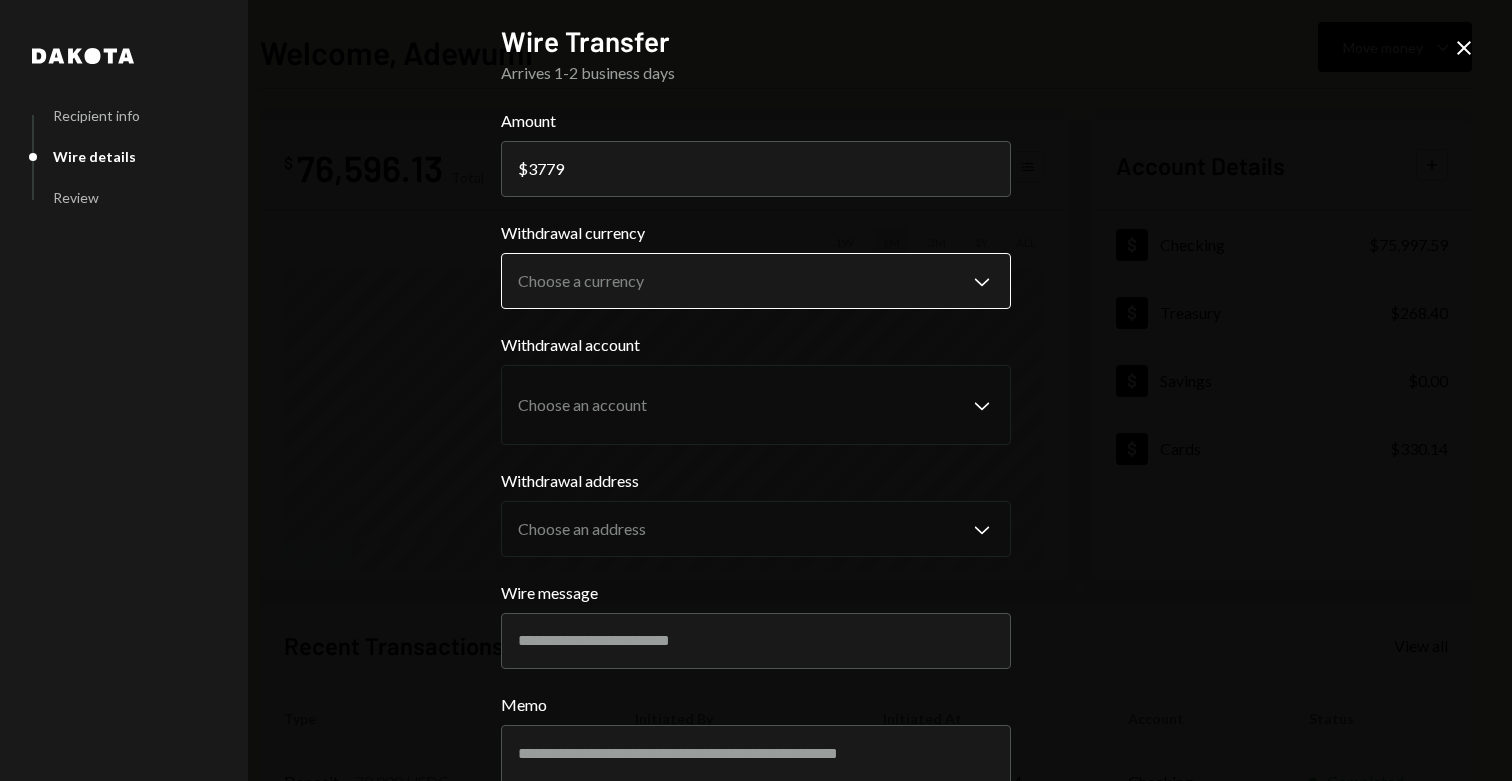 click on "S SPARK TECH HUB Caret Down Home Home Inbox Inbox Activities Transactions Accounts Accounts Caret Down Checking $75,997.59 Treasury $268.40 Savings $0.00 Cards $330.14 Dollar Rewards User Recipients Team Team Welcome, Adewumi Move money Caret Down $ 76,596.13 Total Graph Accounts 1W 1M 3M 1Y ALL Account Details Plus Dollar Checking $75,997.59 Dollar Treasury $268.40 Dollar Savings $0.00 Dollar Cards $330.14 Recent Transactions View all Type Initiated By Initiated At Account Status Deposit 70,000  USDC 0x260B...C54cEa Copy 07/17/25 11:58 AM Checking Completed Bank Payment $21,957.93 Adewumi Hammed 07/17/25 11:49 AM Checking Completed Withdrawal 810,000  USDC Adewumi Hammed 07/17/25 11:46 AM Checking Completed Bank Payment $4,213.20 Adewumi Hammed 07/17/25 11:05 AM Checking Completed Card Transaction $953.58 Company Utilities 07/17/25 10:10 AM Organization Failed /dashboard Dakota Recipient info Wire details Review Wire Transfer Arrives 1-2 business days Amount $ 3779 Withdrawal currency Choose a currency Memo" at bounding box center [756, 390] 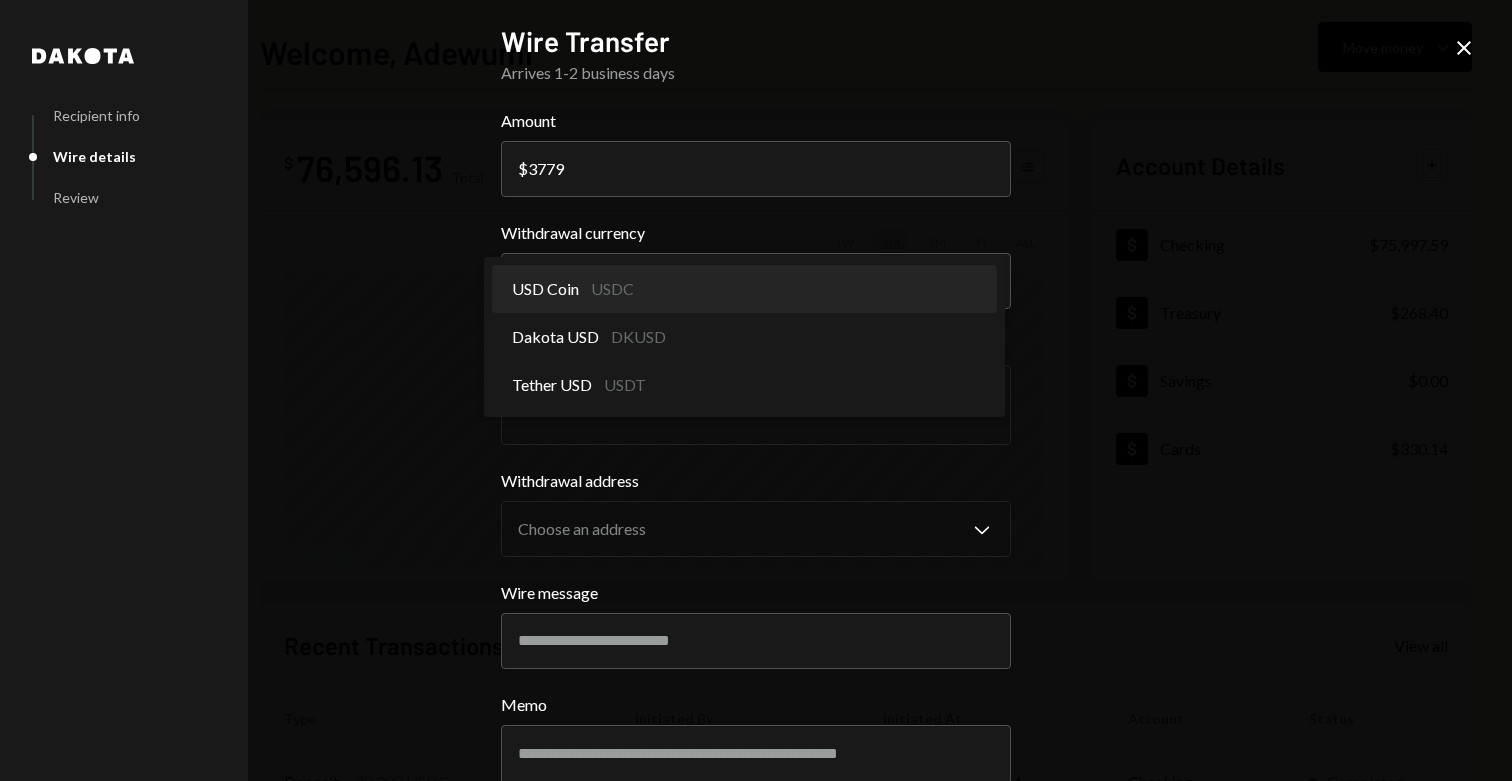 select on "****" 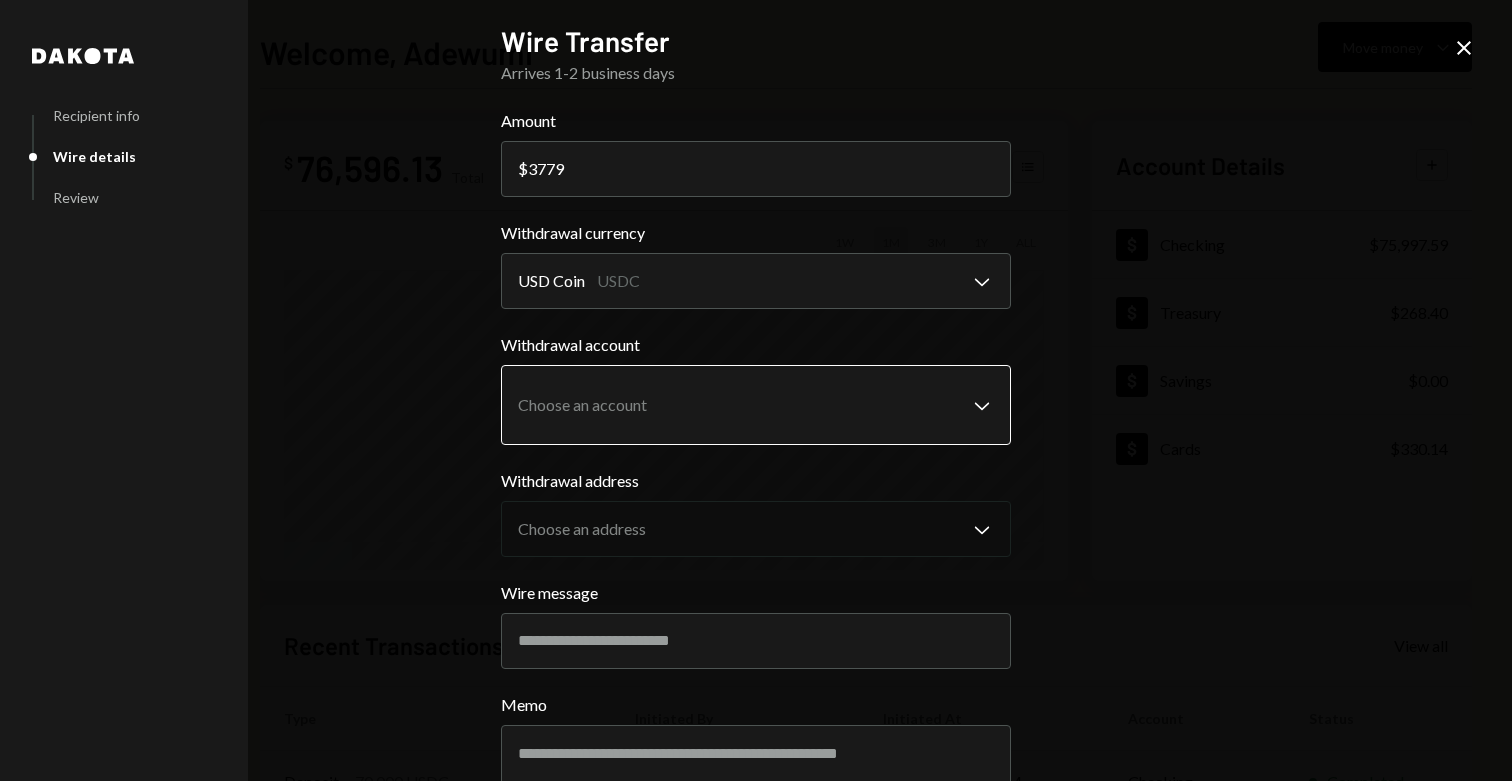 click on "S SPARK TECH HUB Caret Down Home Home Inbox Inbox Activities Transactions Accounts Accounts Caret Down Checking $75,997.59 Treasury $268.40 Savings $0.00 Cards $330.14 Dollar Rewards User Recipients Team Team Welcome, Adewumi Move money Caret Down $ 76,596.13 Total Graph Accounts 1W 1M 3M 1Y ALL Account Details Plus Dollar Checking $75,997.59 Dollar Treasury $268.40 Dollar Savings $0.00 Dollar Cards $330.14 Recent Transactions View all Type Initiated By Initiated At Account Status Deposit 70,000  USDC 0x260B...C54cEa Copy 07/17/25 11:58 AM Checking Completed Bank Payment $21,957.93 Adewumi Hammed 07/17/25 11:49 AM Checking Completed Withdrawal 810,000  USDC Adewumi Hammed 07/17/25 11:46 AM Checking Completed Bank Payment $4,213.20 Adewumi Hammed 07/17/25 11:05 AM Checking Completed Card Transaction $953.58 Company Utilities 07/17/25 10:10 AM Organization Failed /dashboard Dakota Recipient info Wire details Review Wire Transfer Arrives 1-2 business days Amount $ 3779 Withdrawal currency USD Coin USDC ********" at bounding box center [756, 390] 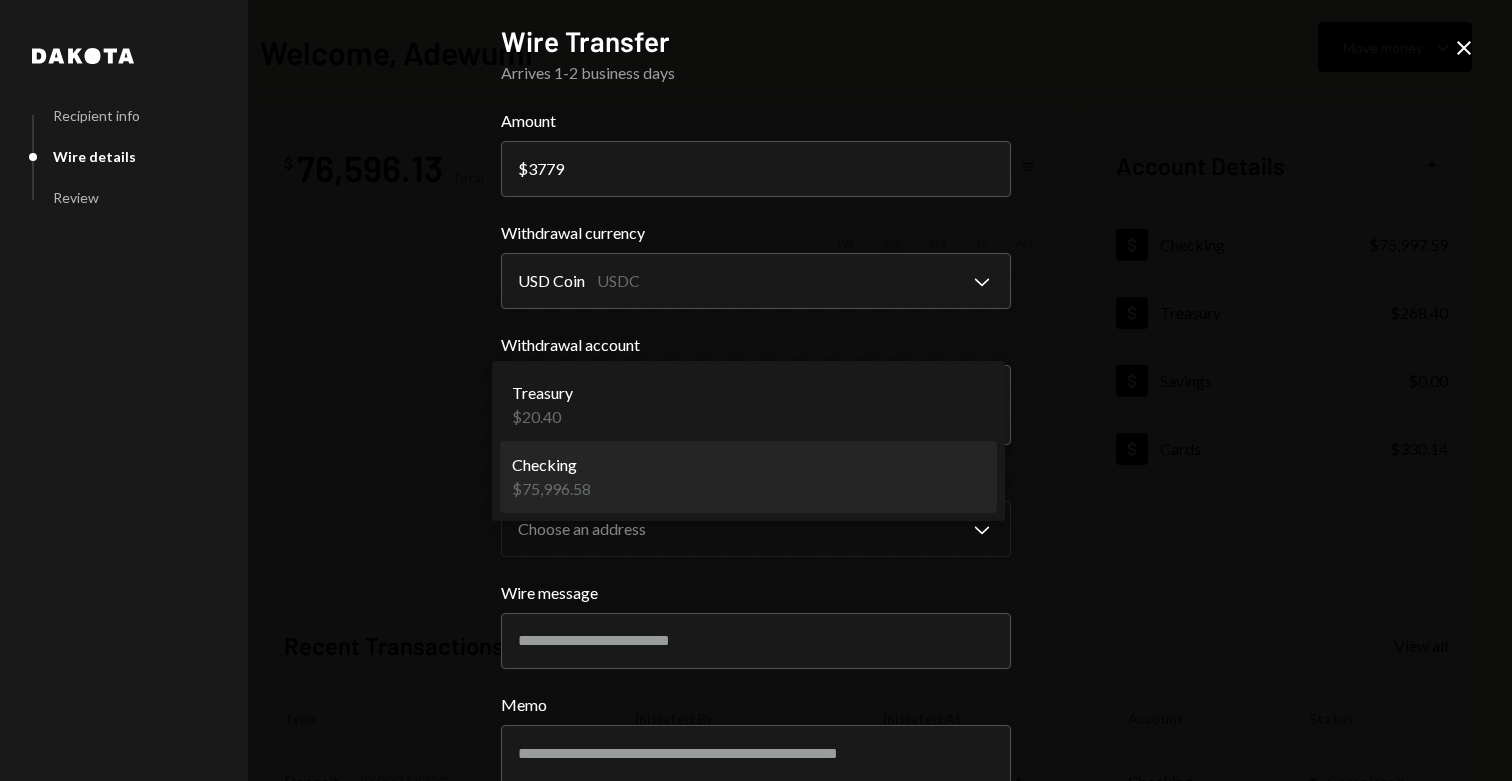 select on "**********" 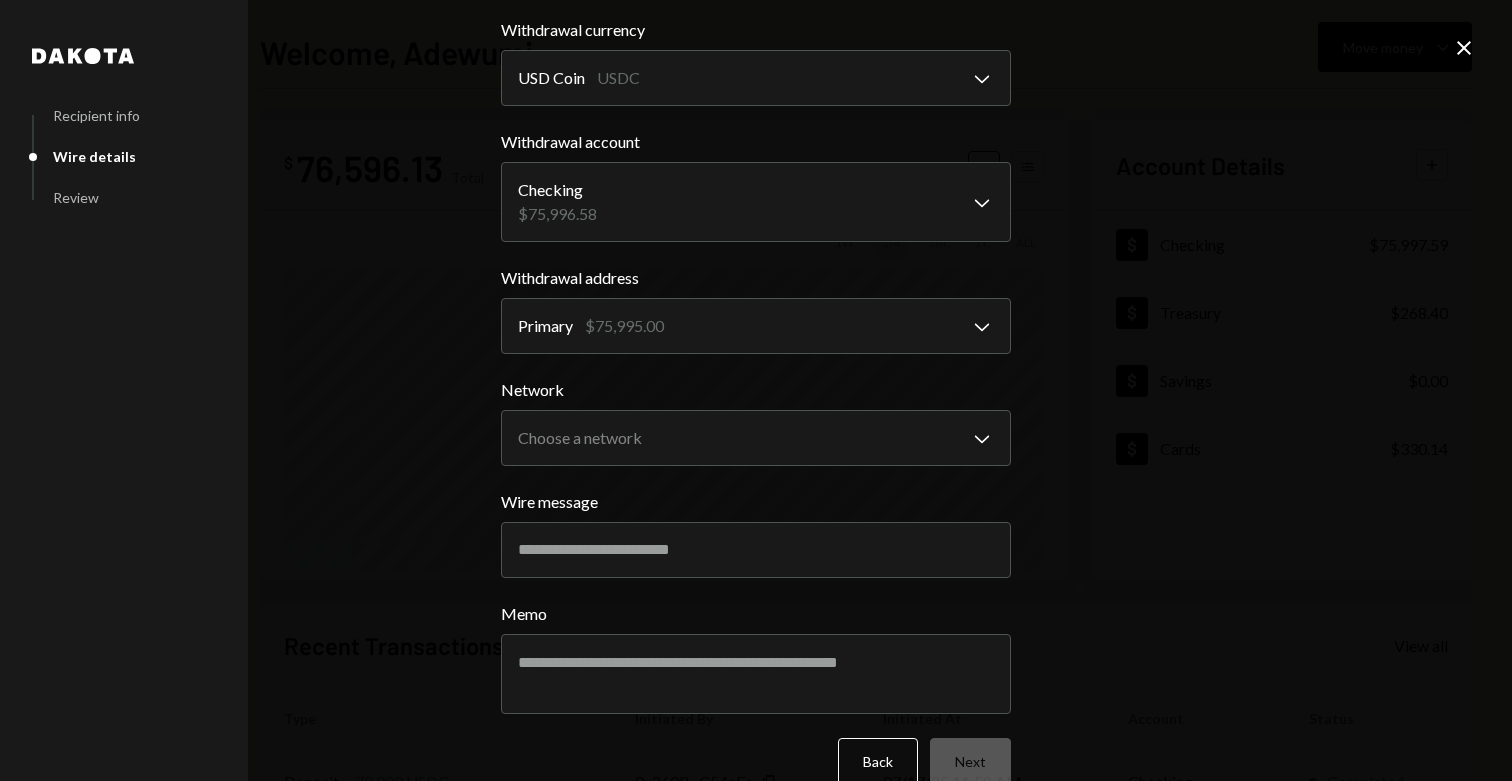 scroll, scrollTop: 212, scrollLeft: 0, axis: vertical 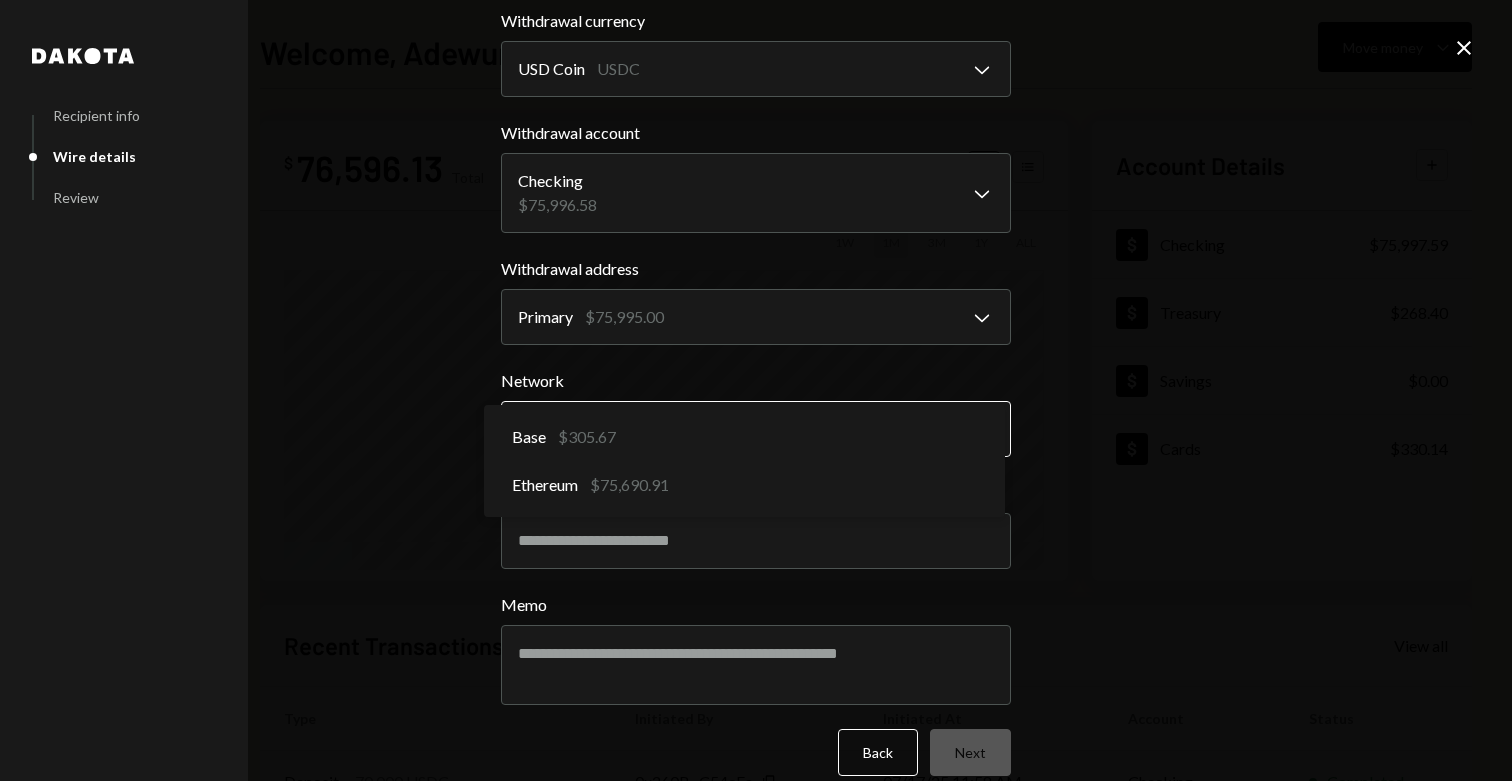 click on "S SPARK TECH HUB Caret Down Home Home Inbox Inbox Activities Transactions Accounts Accounts Caret Down Checking $75,997.59 Treasury $268.40 Savings $0.00 Cards $330.14 Dollar Rewards User Recipients Team Team Welcome, Adewumi Move money Caret Down $ 76,596.13 Total Graph Accounts 1W 1M 3M 1Y ALL Account Details Plus Dollar Checking $75,997.59 Dollar Treasury $268.40 Dollar Savings $0.00 Dollar Cards $330.14 Recent Transactions View all Type Initiated By Initiated At Account Status Deposit 70,000  USDC 0x260B...C54cEa Copy 07/17/25 11:58 AM Checking Completed Bank Payment $21,957.93 Adewumi Hammed 07/17/25 11:49 AM Checking Completed Withdrawal 810,000  USDC Adewumi Hammed 07/17/25 11:46 AM Checking Completed Bank Payment $4,213.20 Adewumi Hammed 07/17/25 11:05 AM Checking Completed Card Transaction $953.58 Company Utilities 07/17/25 10:10 AM Organization Failed /dashboard Dakota Recipient info Wire details Review Wire Transfer Arrives 1-2 business days Amount $ 3779 Withdrawal currency USD Coin USDC ********" at bounding box center (756, 390) 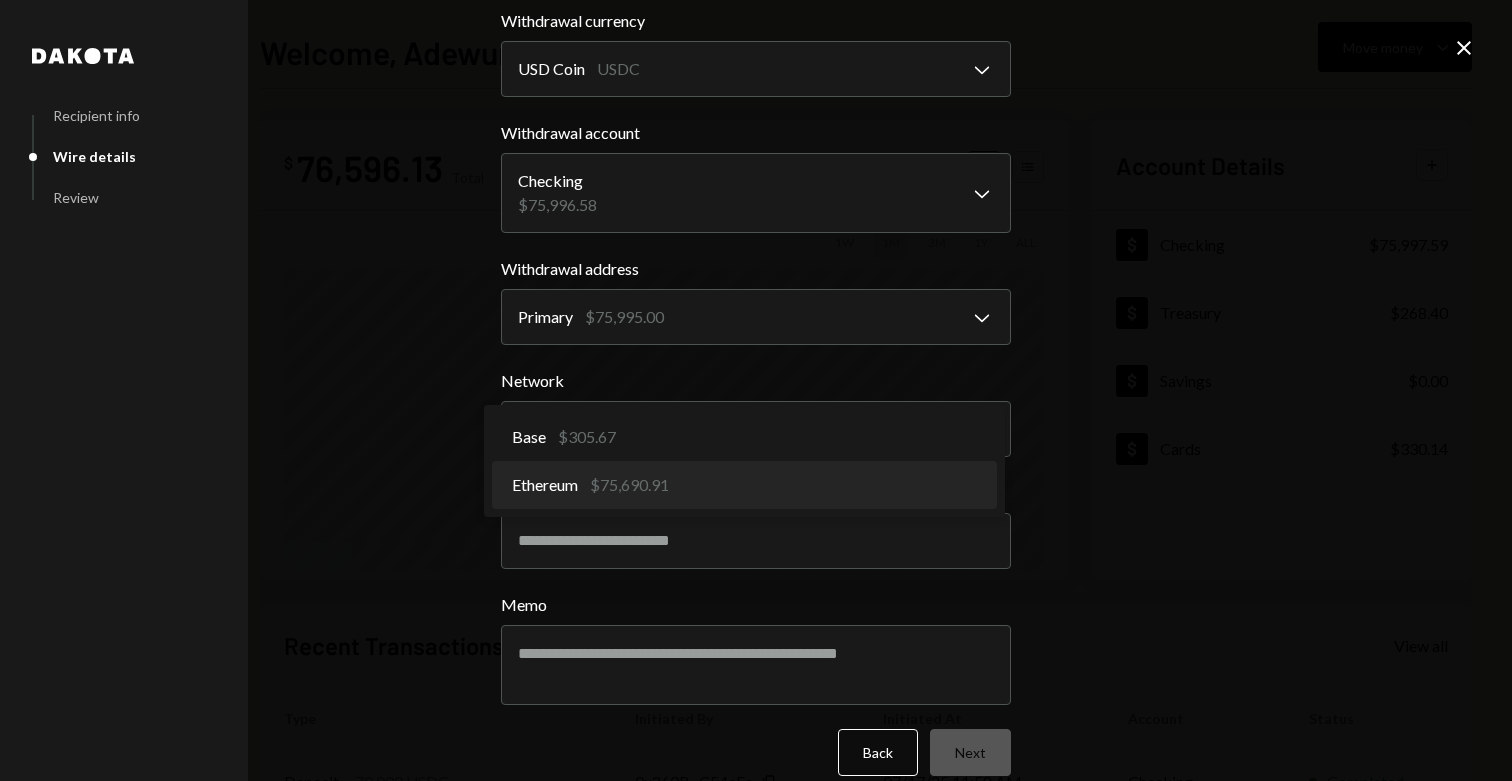 select on "**********" 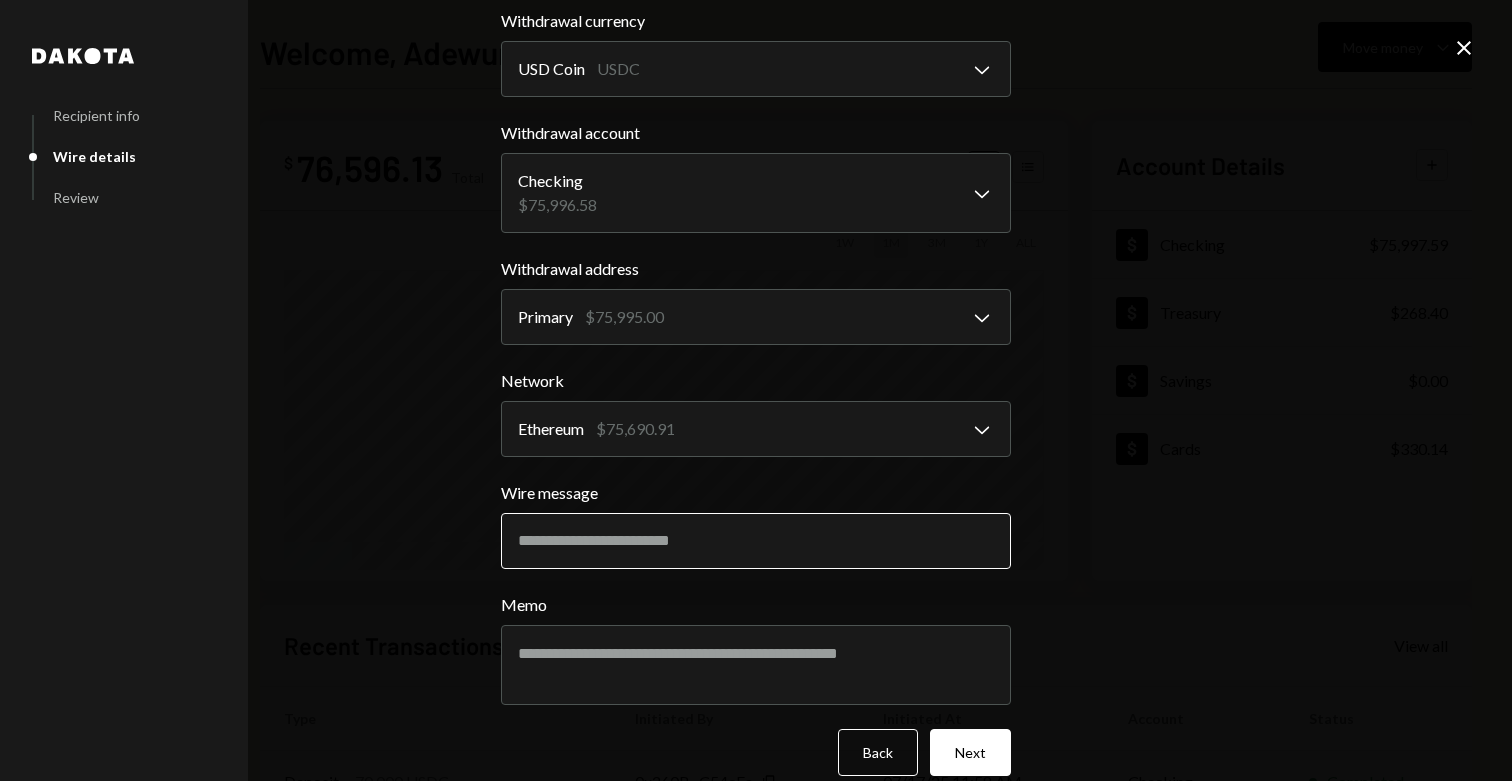 click on "Wire message" at bounding box center (756, 541) 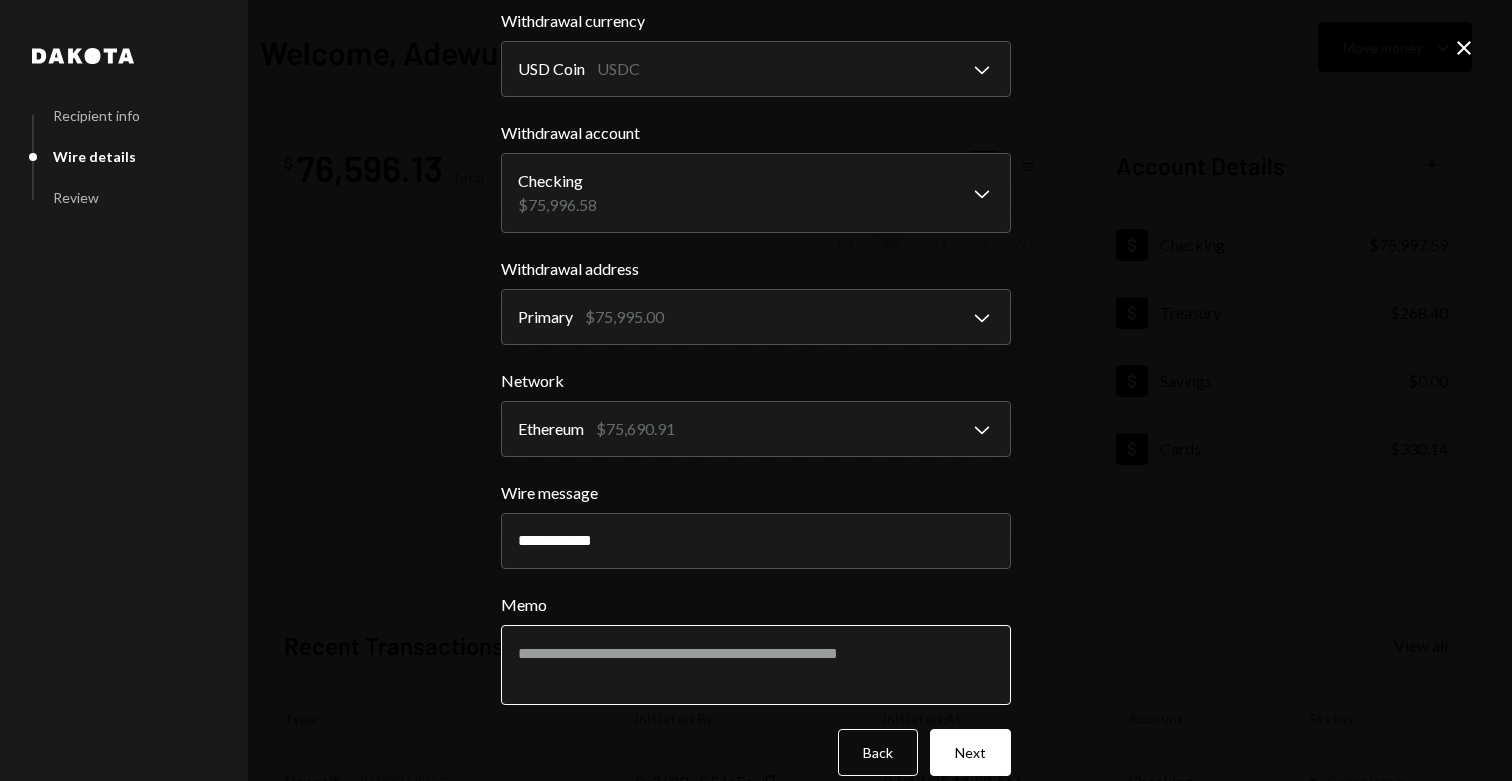 type on "**********" 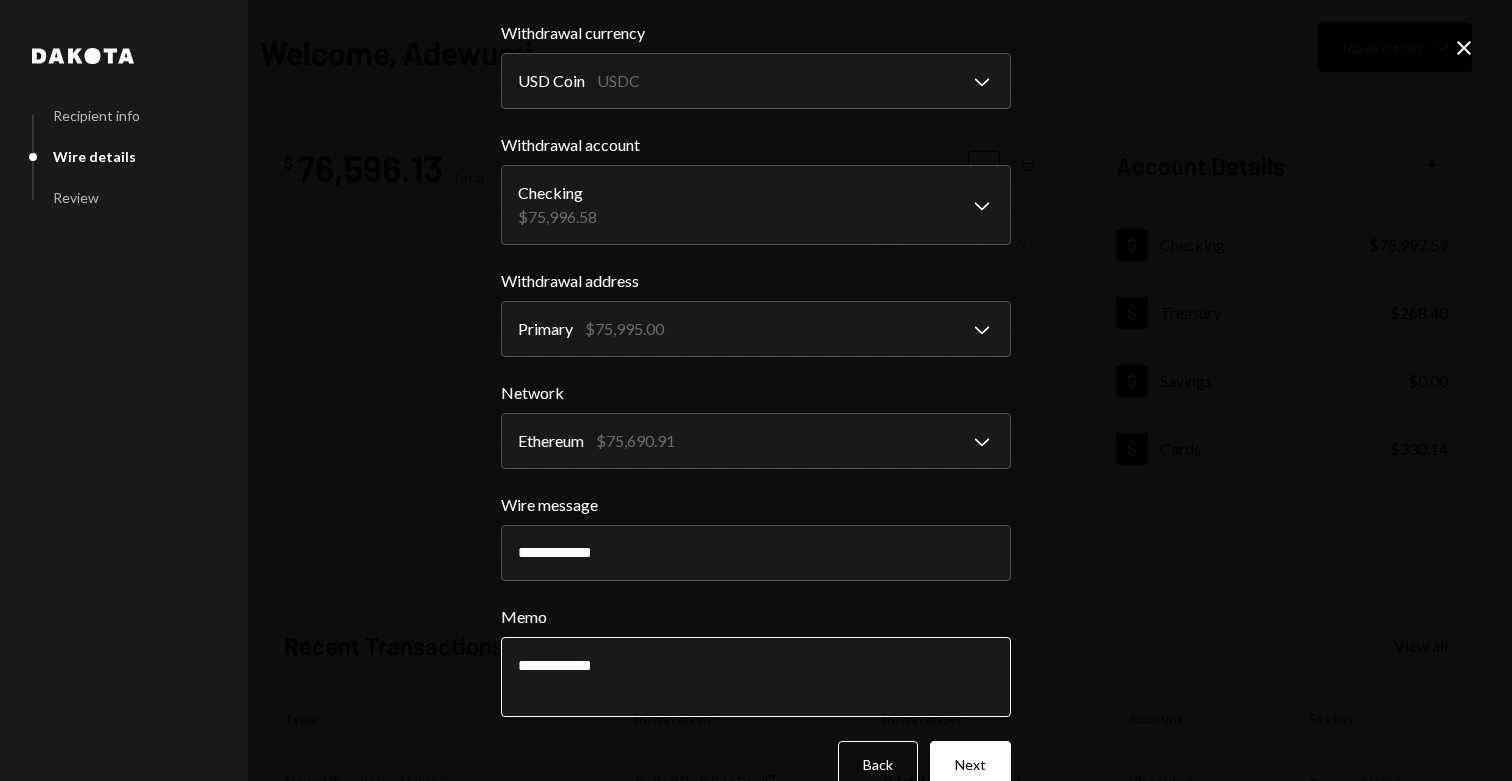 scroll, scrollTop: 238, scrollLeft: 0, axis: vertical 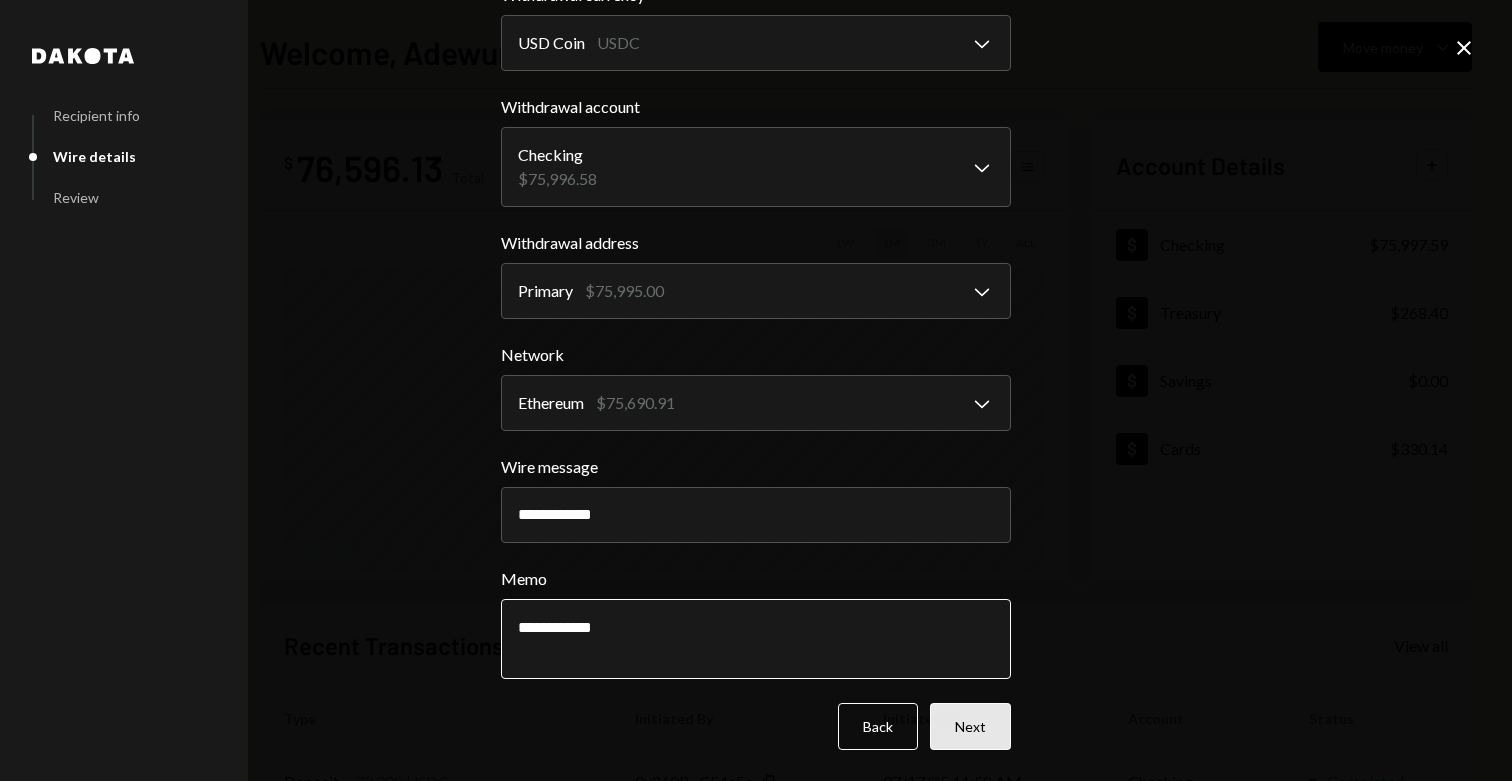 type on "**********" 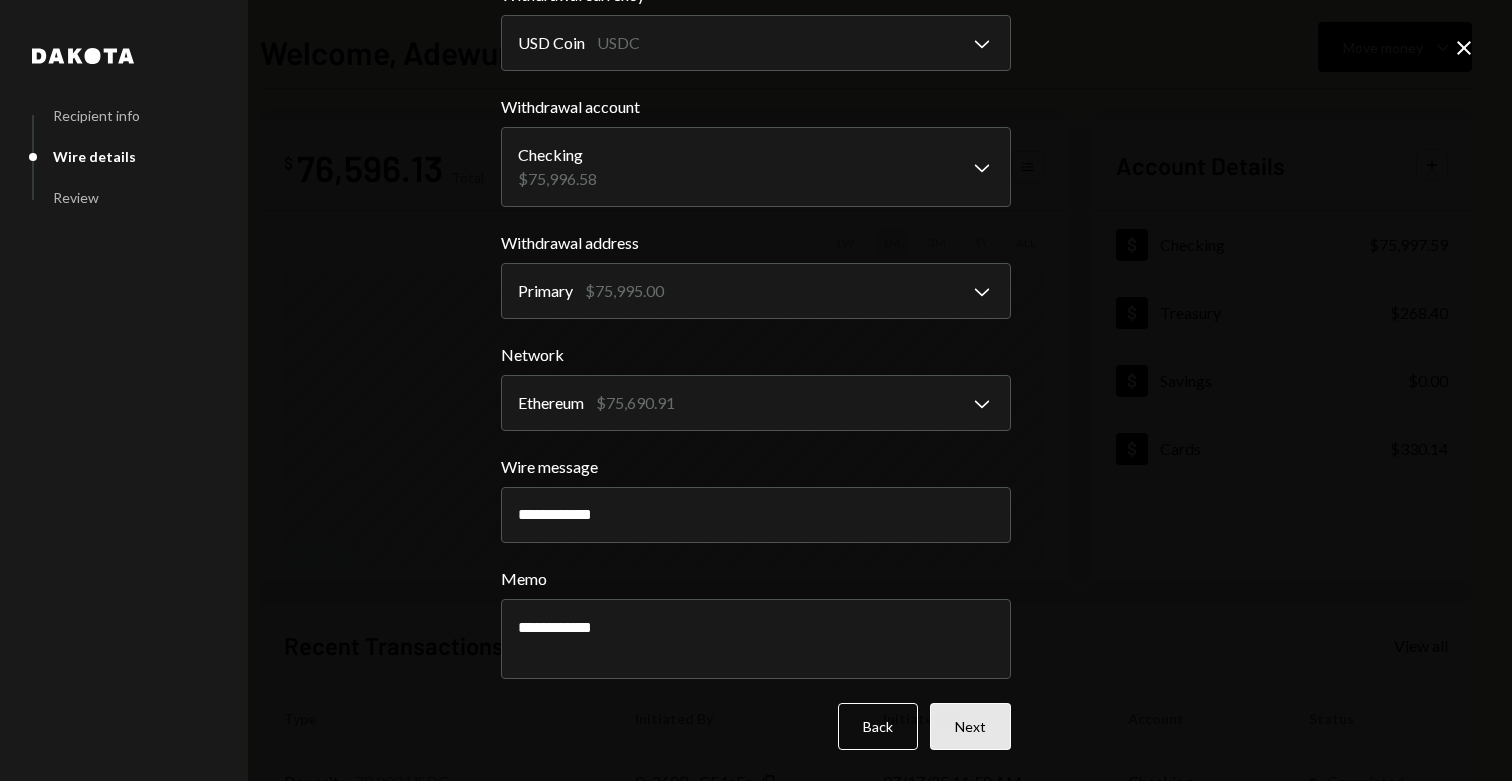 click on "Next" at bounding box center [970, 726] 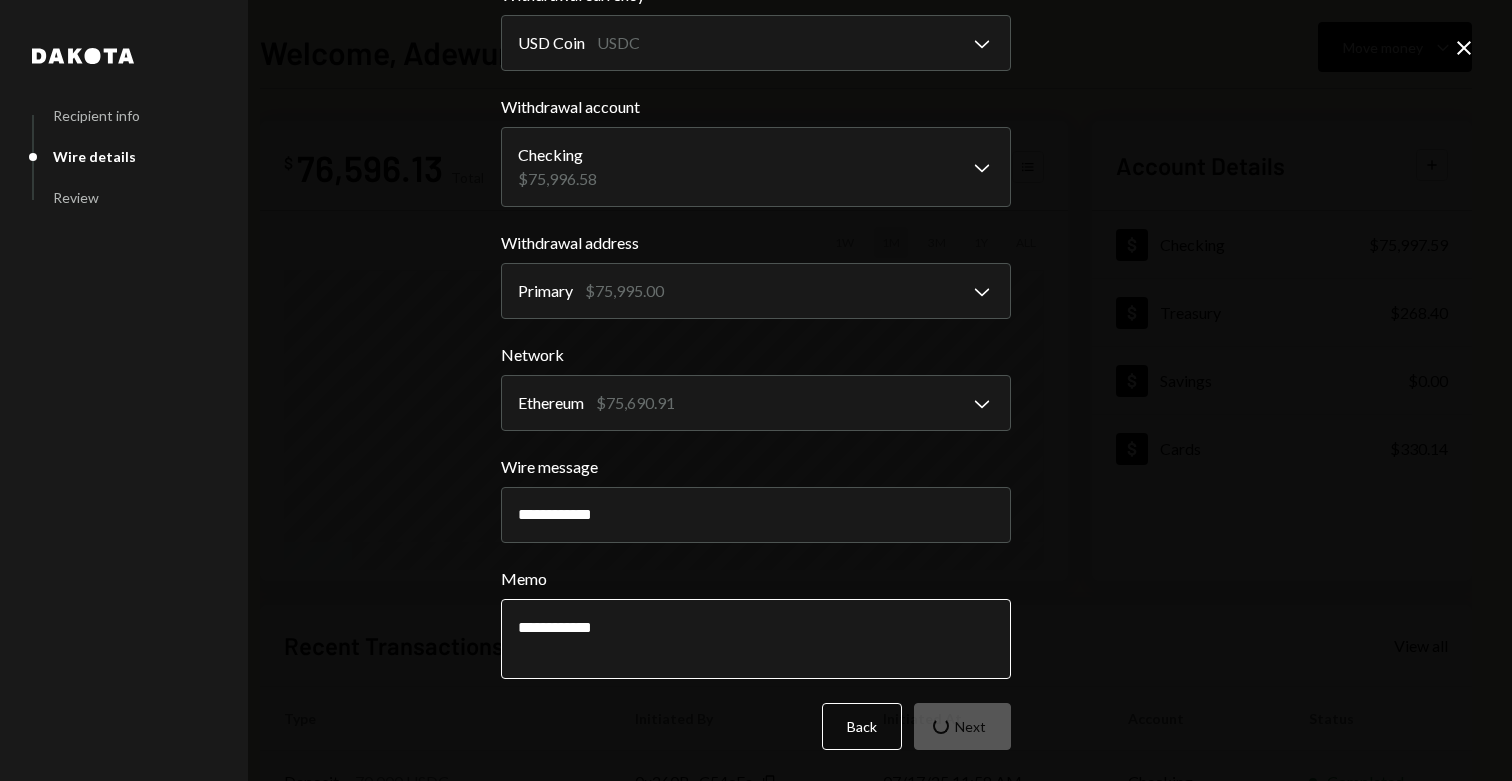 scroll, scrollTop: 0, scrollLeft: 0, axis: both 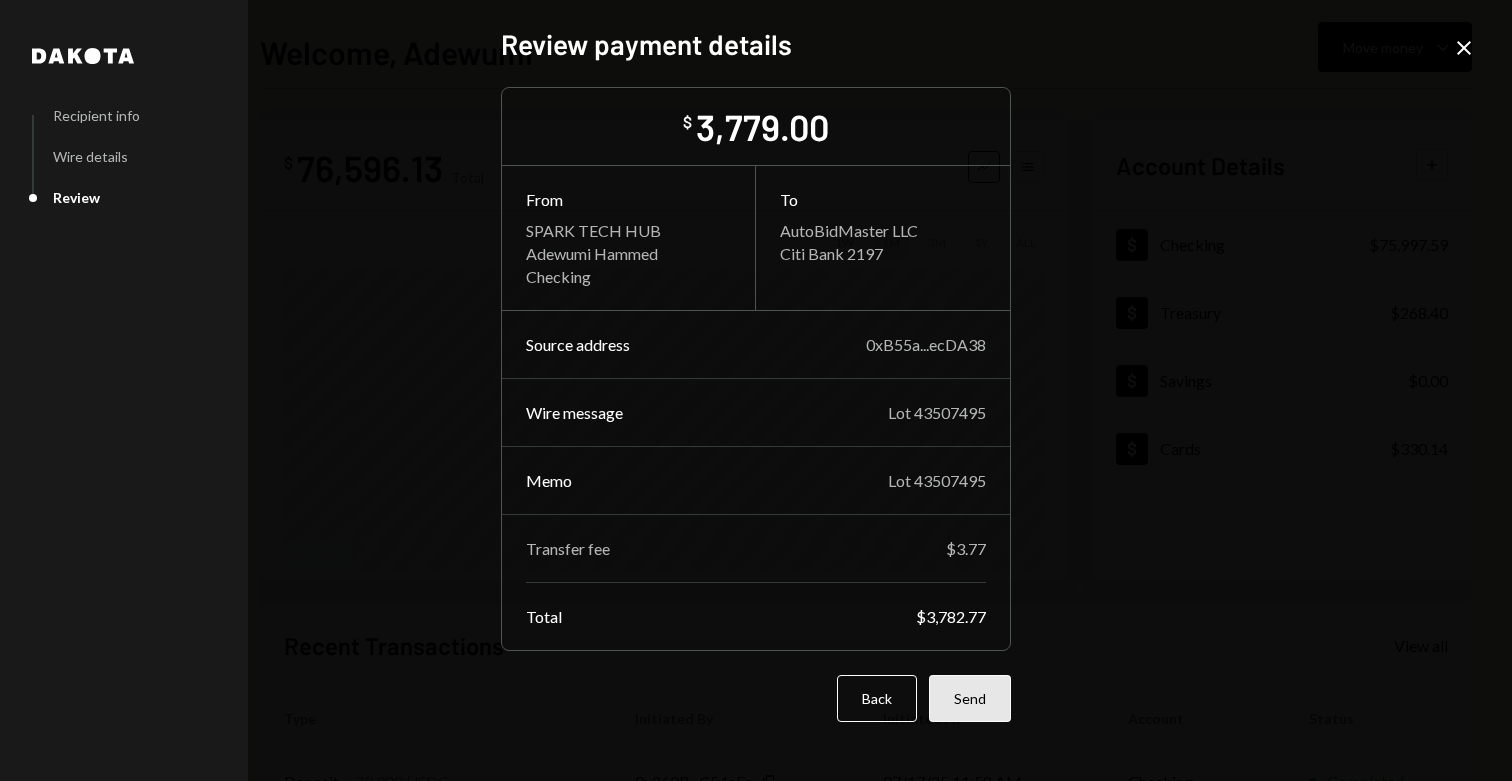 click on "Send" at bounding box center (970, 698) 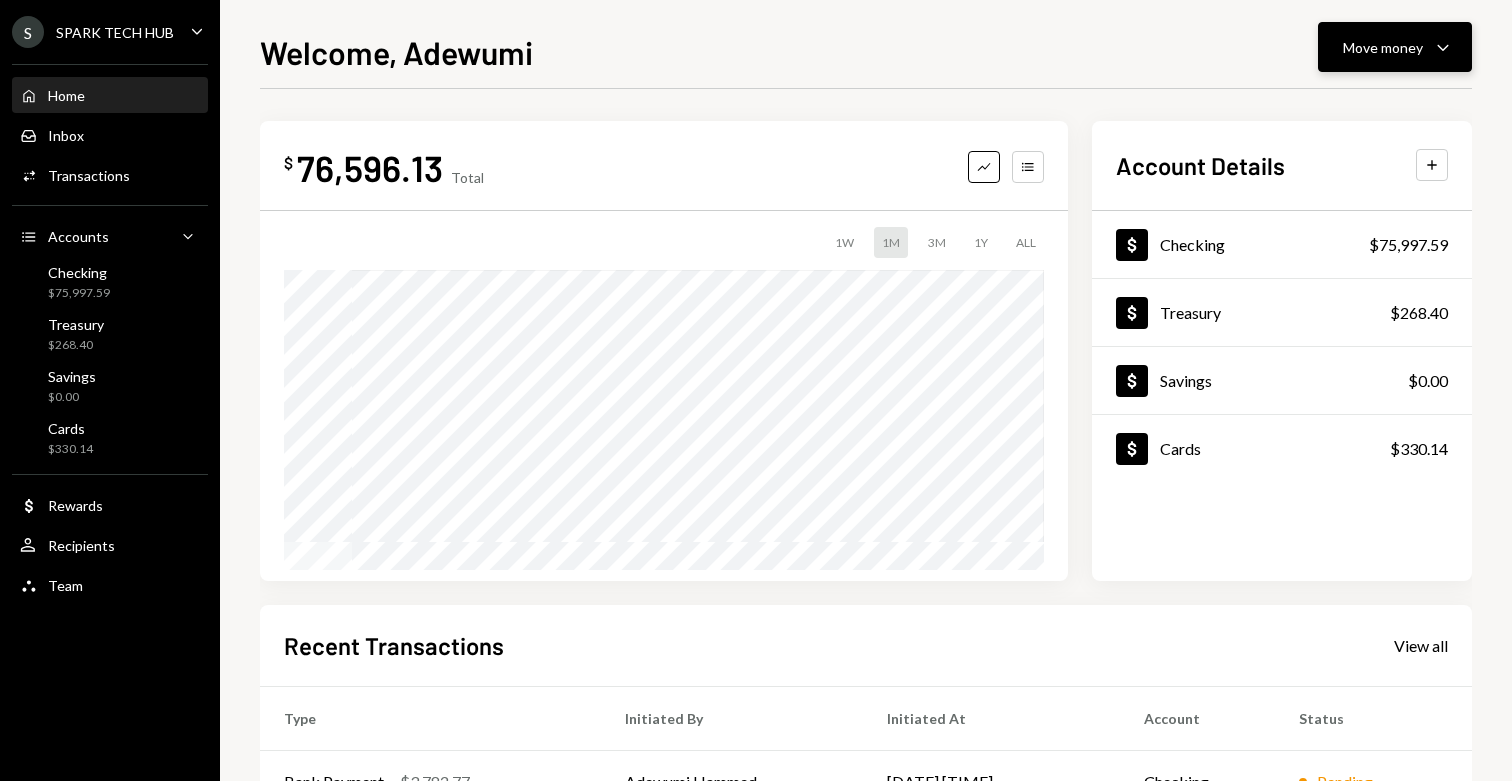 click on "Move money Caret Down" at bounding box center (1395, 47) 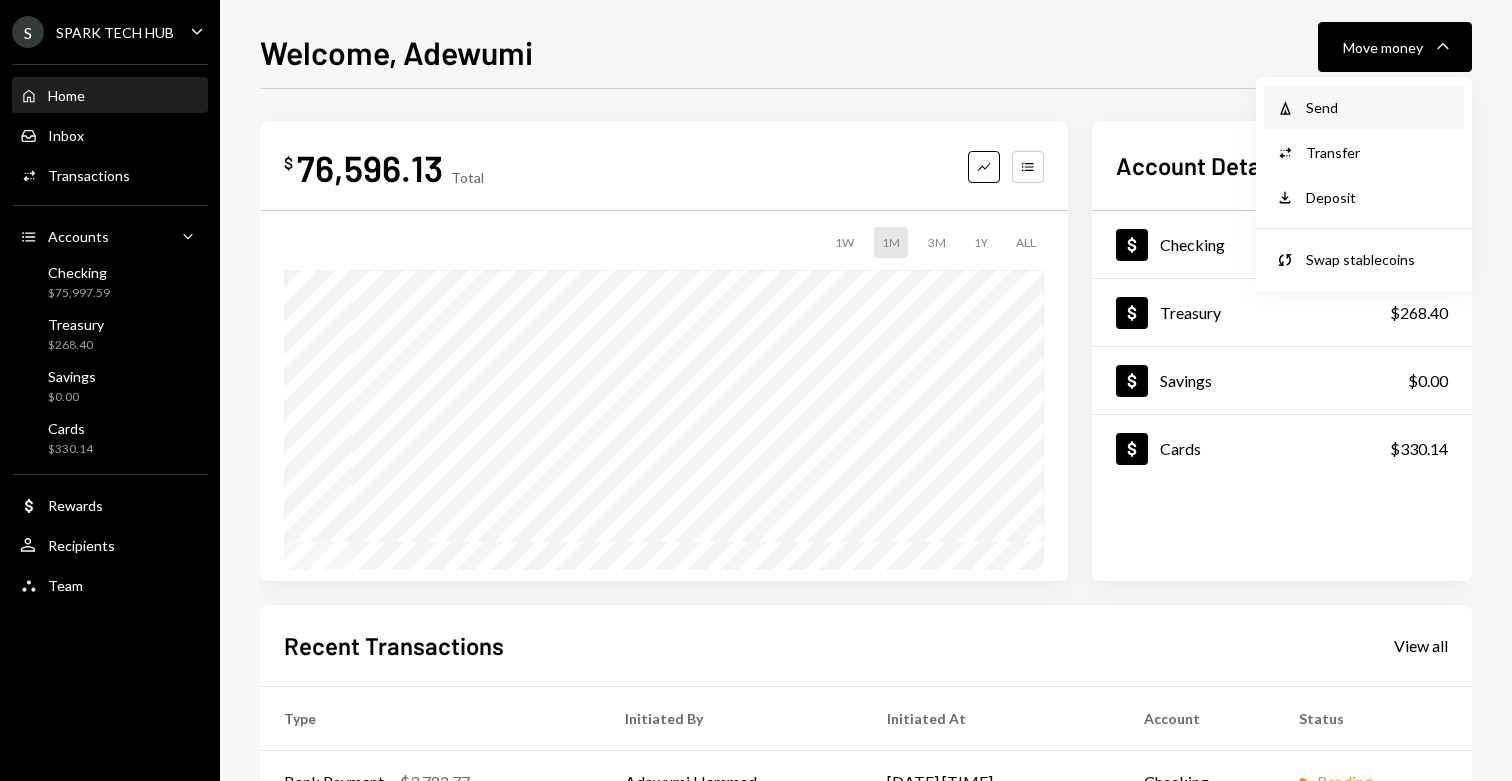 click on "Send" at bounding box center [1379, 107] 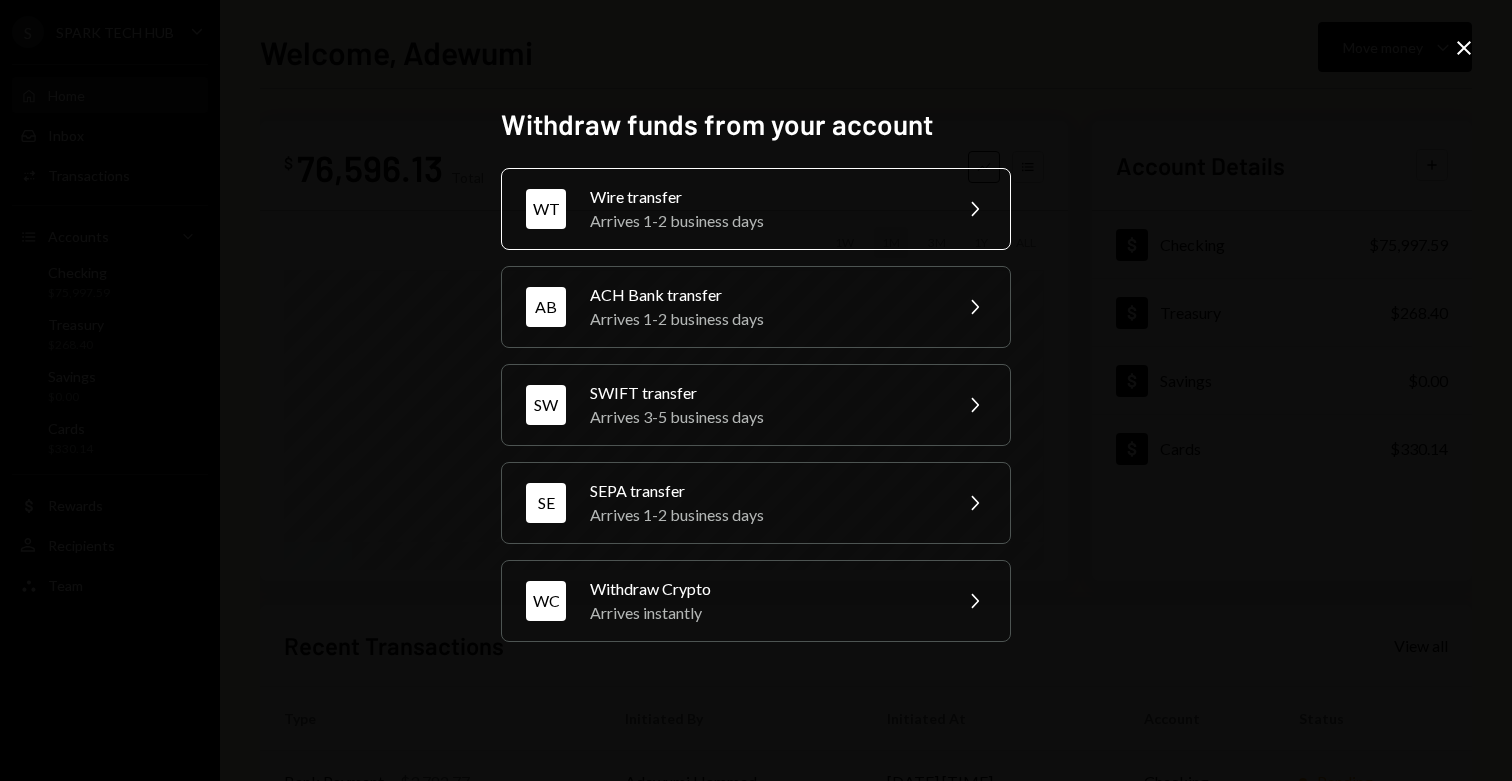 click on "Wire transfer" at bounding box center [764, 197] 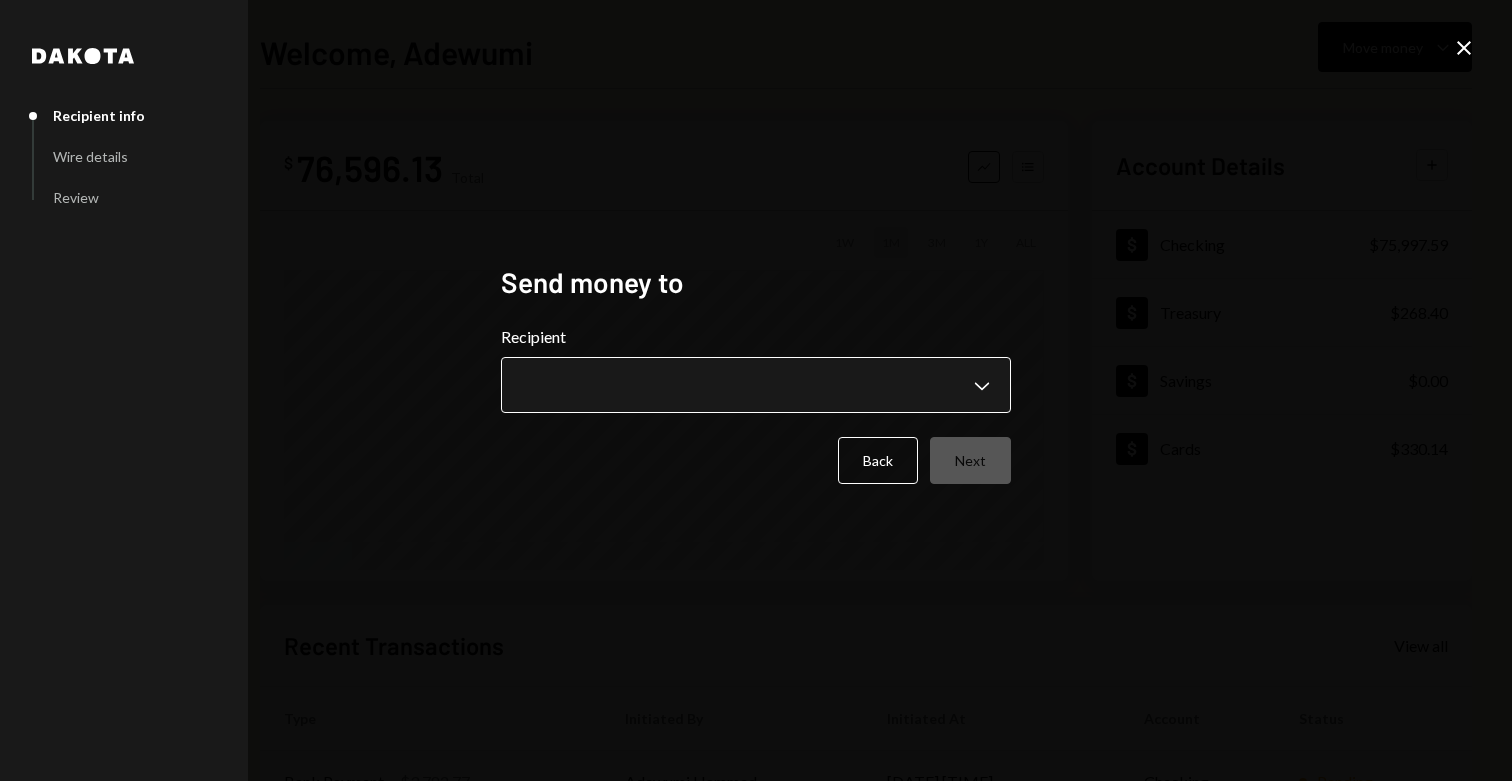 click on "**********" at bounding box center (756, 390) 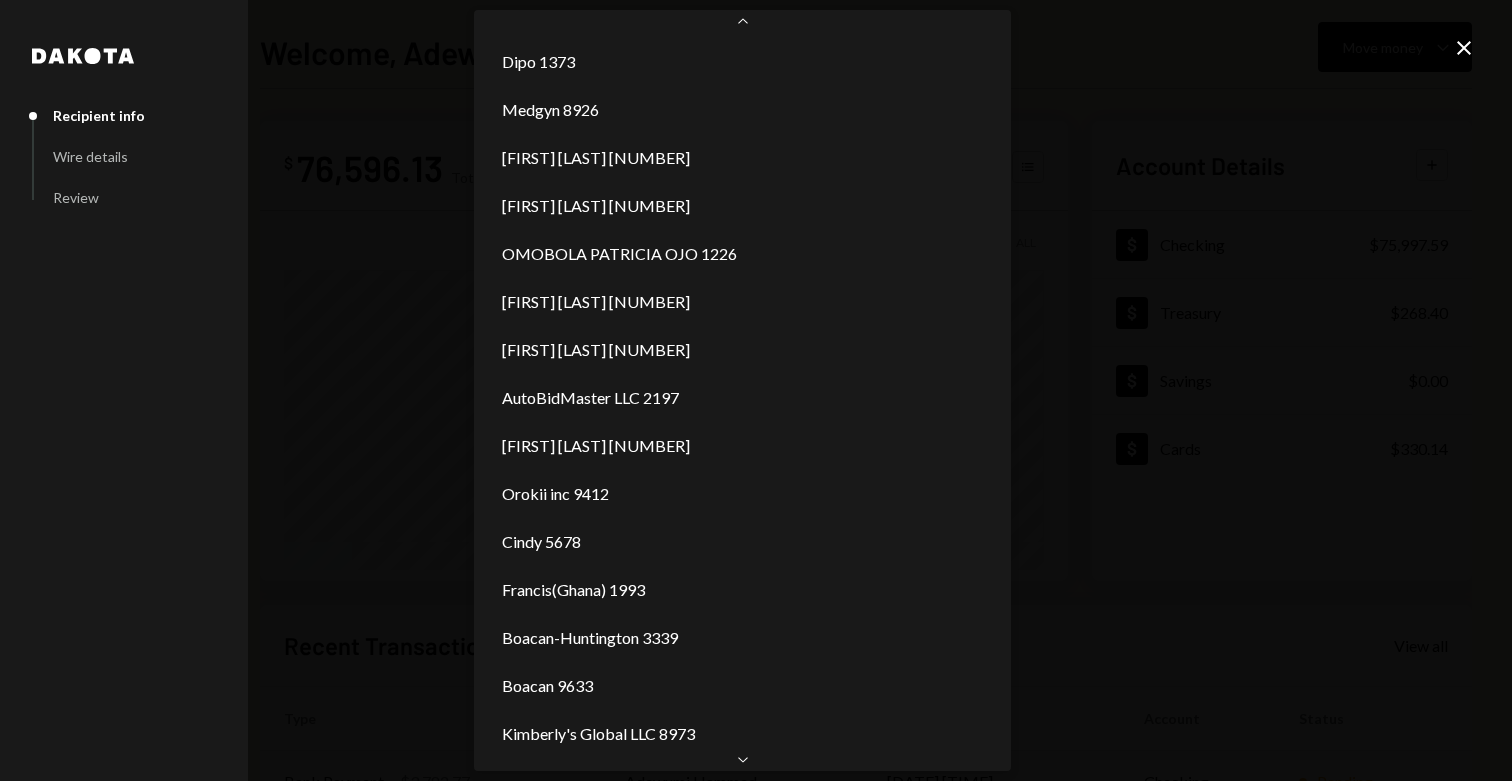 scroll, scrollTop: 0, scrollLeft: 0, axis: both 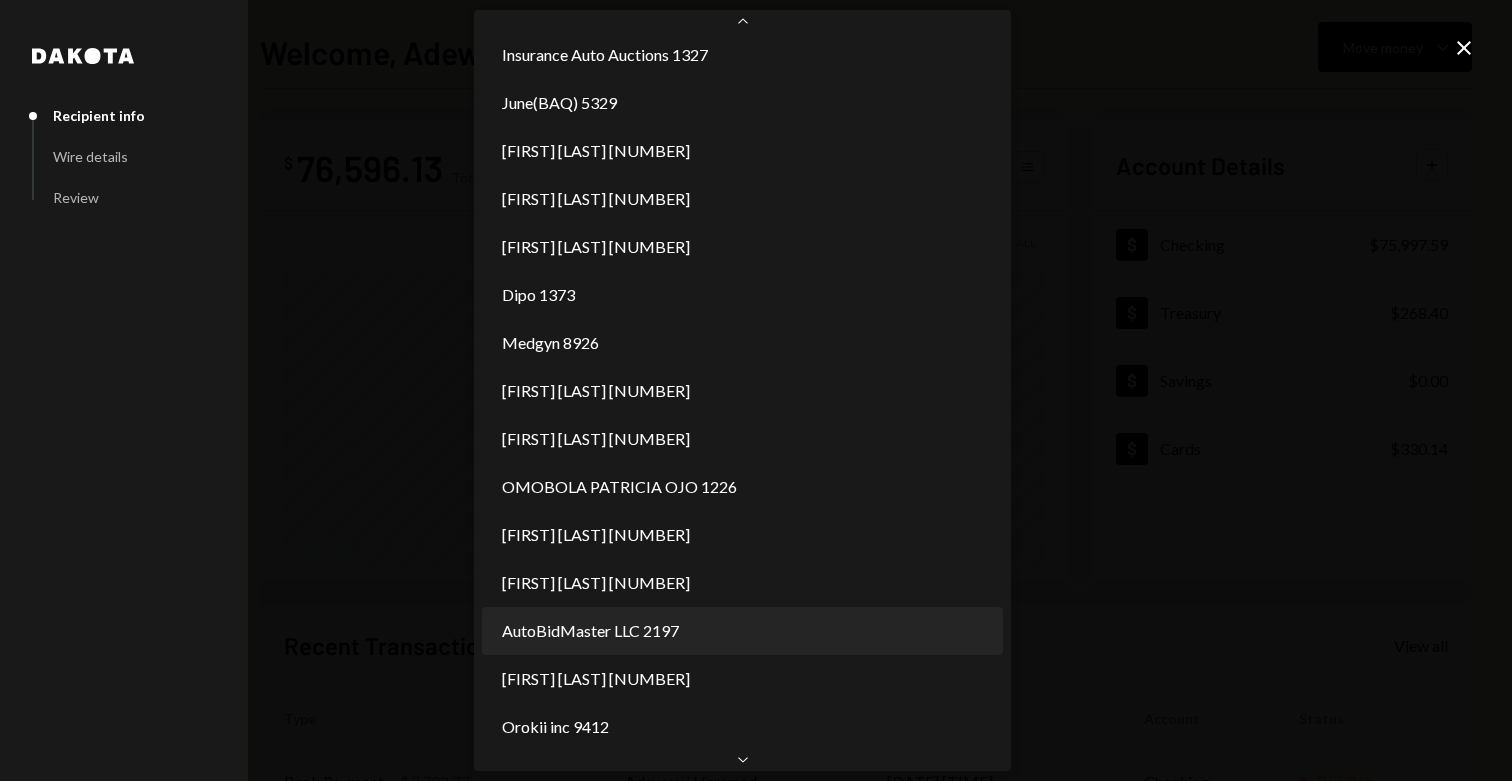 select on "**********" 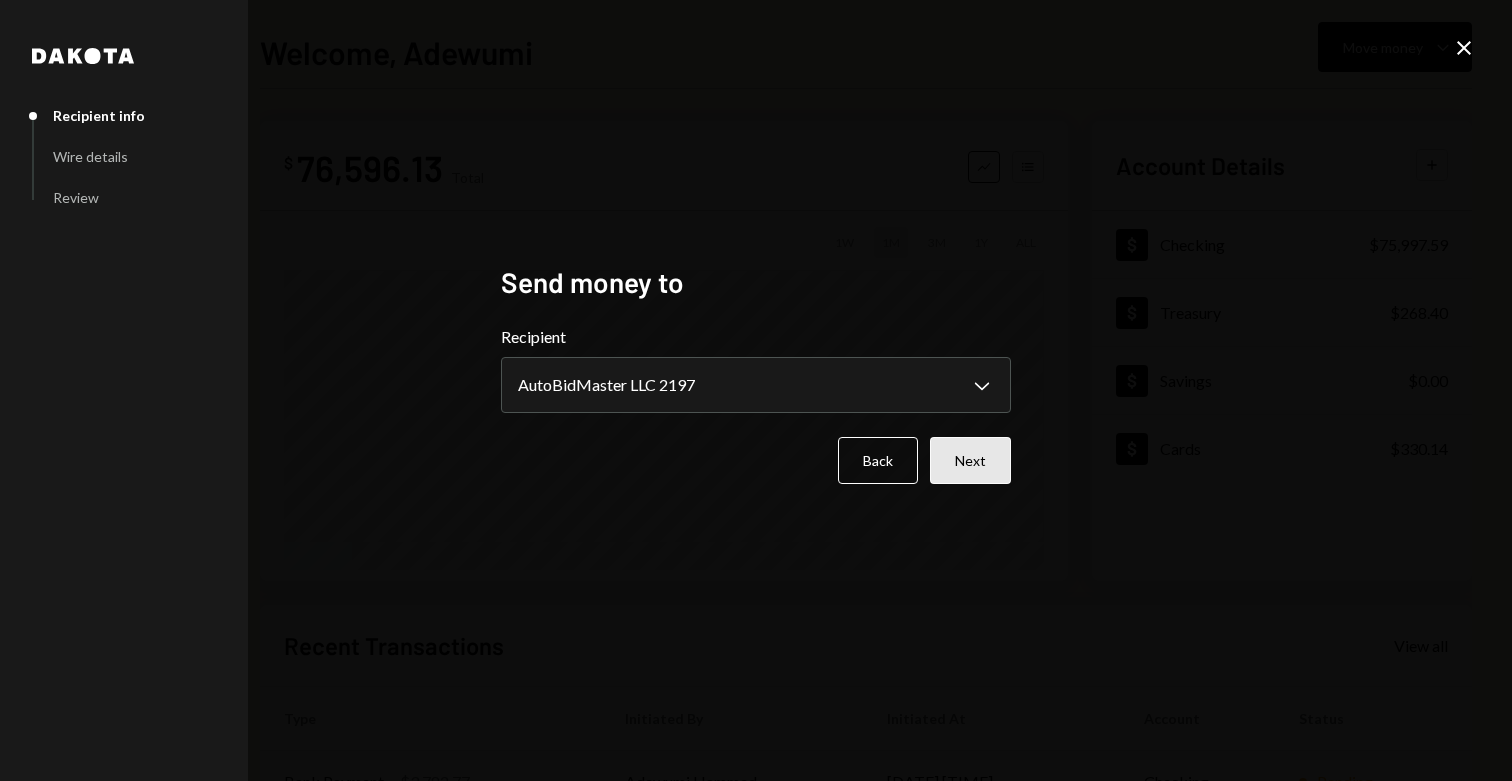 click on "Next" at bounding box center (970, 460) 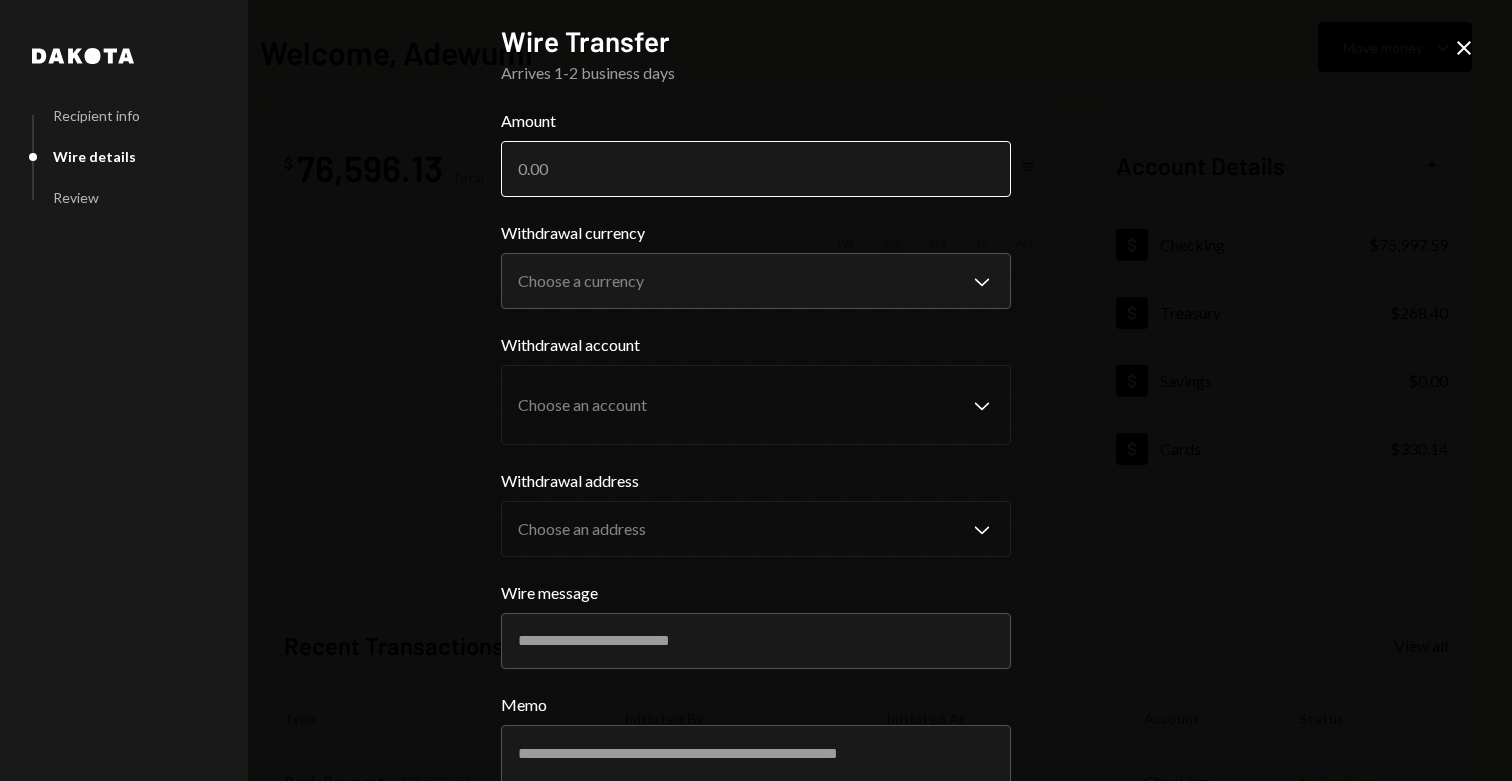 click on "Amount" at bounding box center [756, 169] 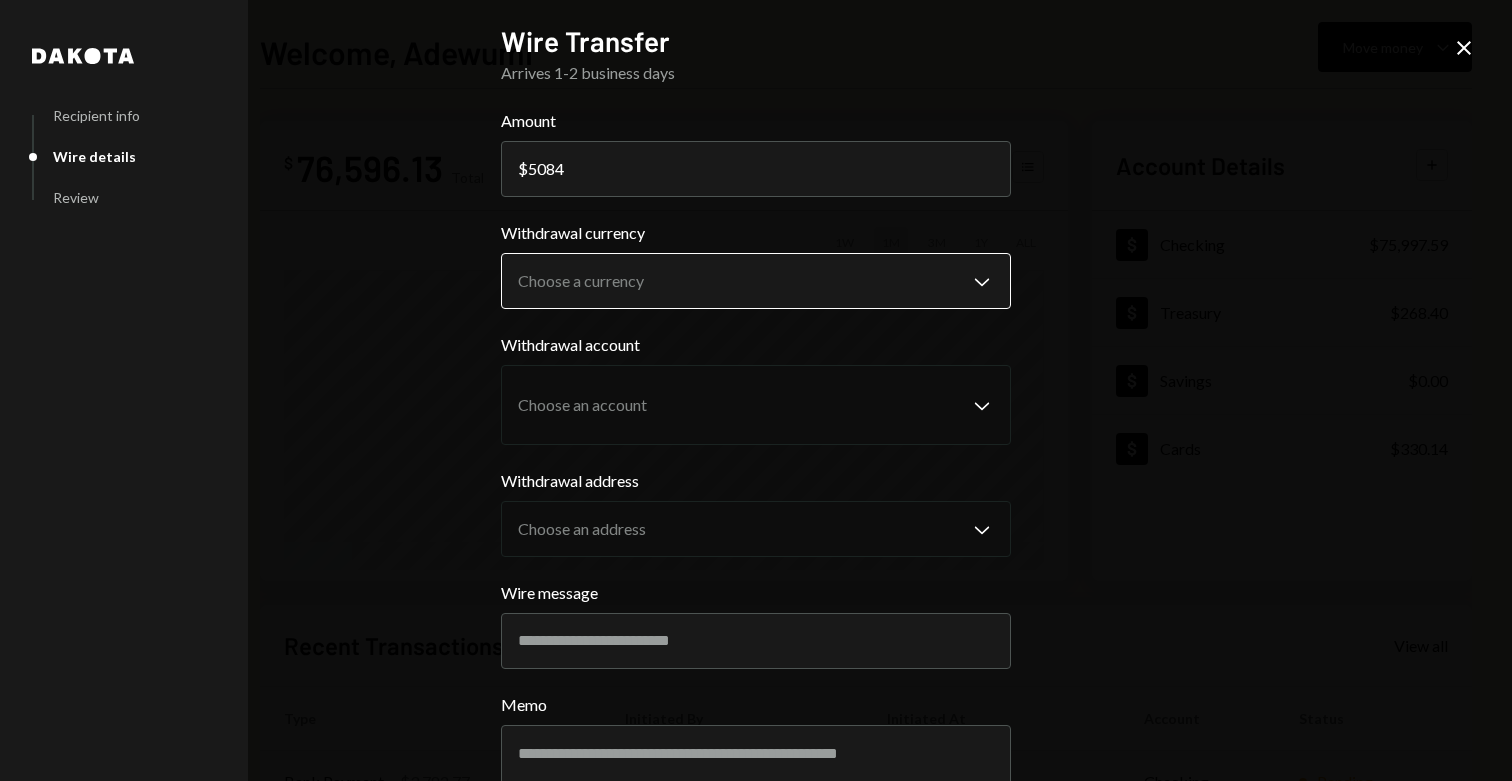 type on "5084" 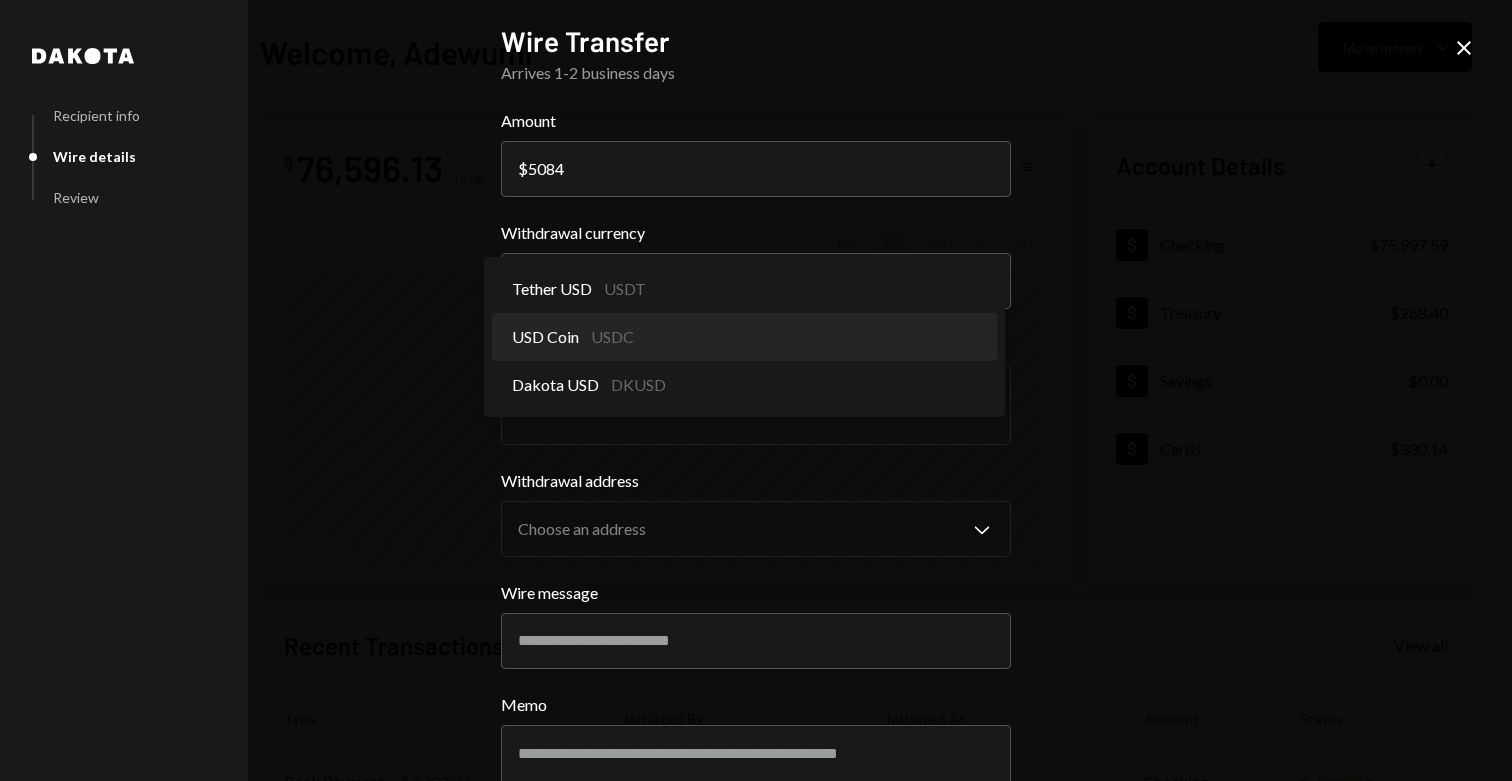 select on "****" 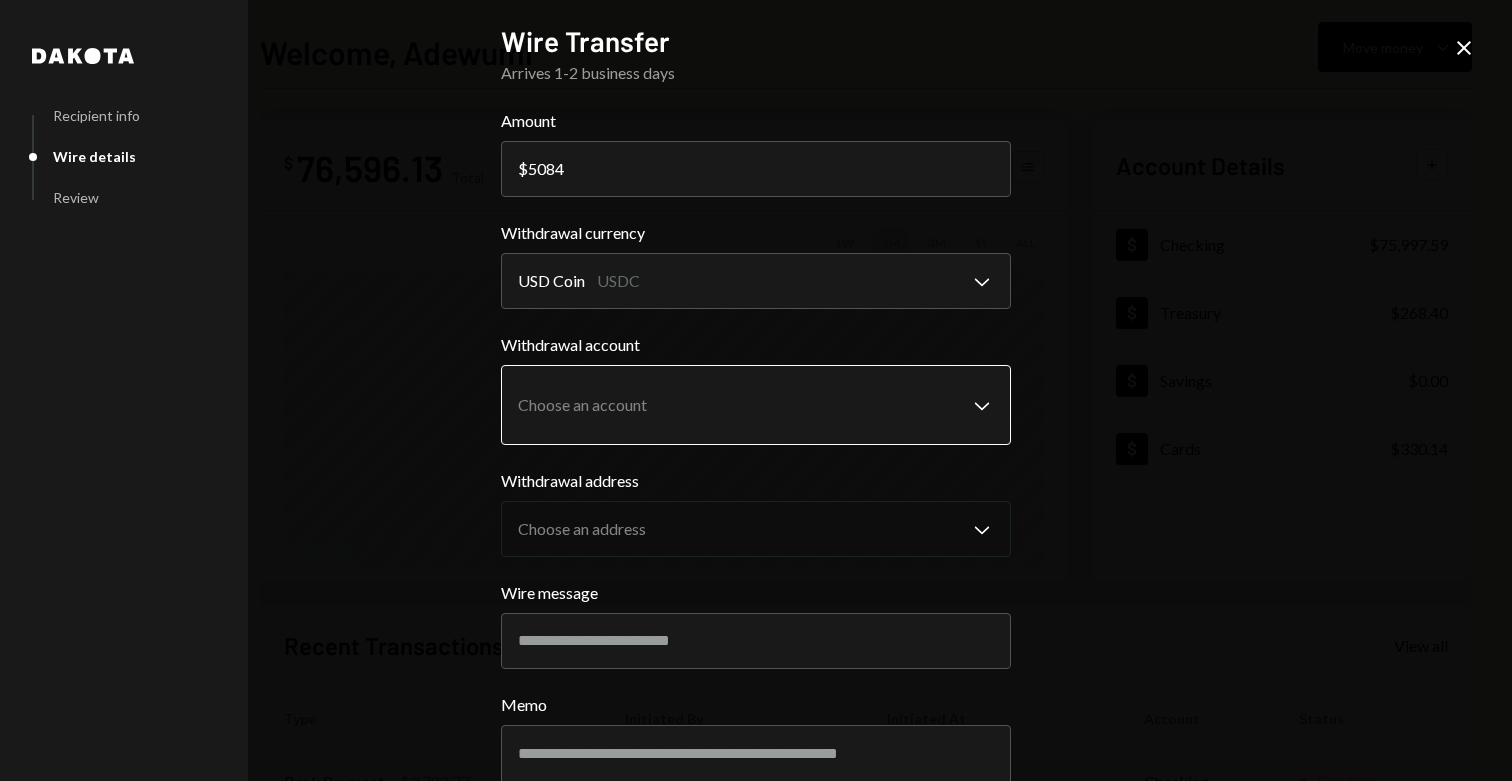 click on "S SPARK TECH HUB Caret Down Home Home Inbox Inbox Activities Transactions Accounts Accounts Caret Down Checking $75,997.59 Treasury $268.40 Savings $0.00 Cards $330.14 Dollar Rewards User Recipients Team Team Welcome, Adewumi Move money Caret Down $ 76,596.13 Total Graph Accounts 1W 1M 3M 1Y ALL Account Details Plus Dollar Checking $75,997.59 Dollar Treasury $268.40 Dollar Savings $0.00 Dollar Cards $330.14 Recent Transactions View all Type Initiated By Initiated At Account Status Bank Payment $3,782.77 Adewumi Hammed 07/17/25 1:28 PM Checking Pending Deposit 70,000  USDC 0x260B...C54cEa Copy 07/17/25 11:58 AM Checking Completed Bank Payment $21,957.93 Adewumi Hammed 07/17/25 11:49 AM Checking Completed Withdrawal 810,000  USDC Adewumi Hammed 07/17/25 11:46 AM Checking Completed Bank Payment $4,213.20 Adewumi Hammed 07/17/25 11:05 AM Checking Completed /dashboard Dakota Recipient info Wire details Review Wire Transfer Arrives 1-2 business days Amount $ 5084 Withdrawal currency USD Coin USDC Chevron Down Memo" at bounding box center (756, 390) 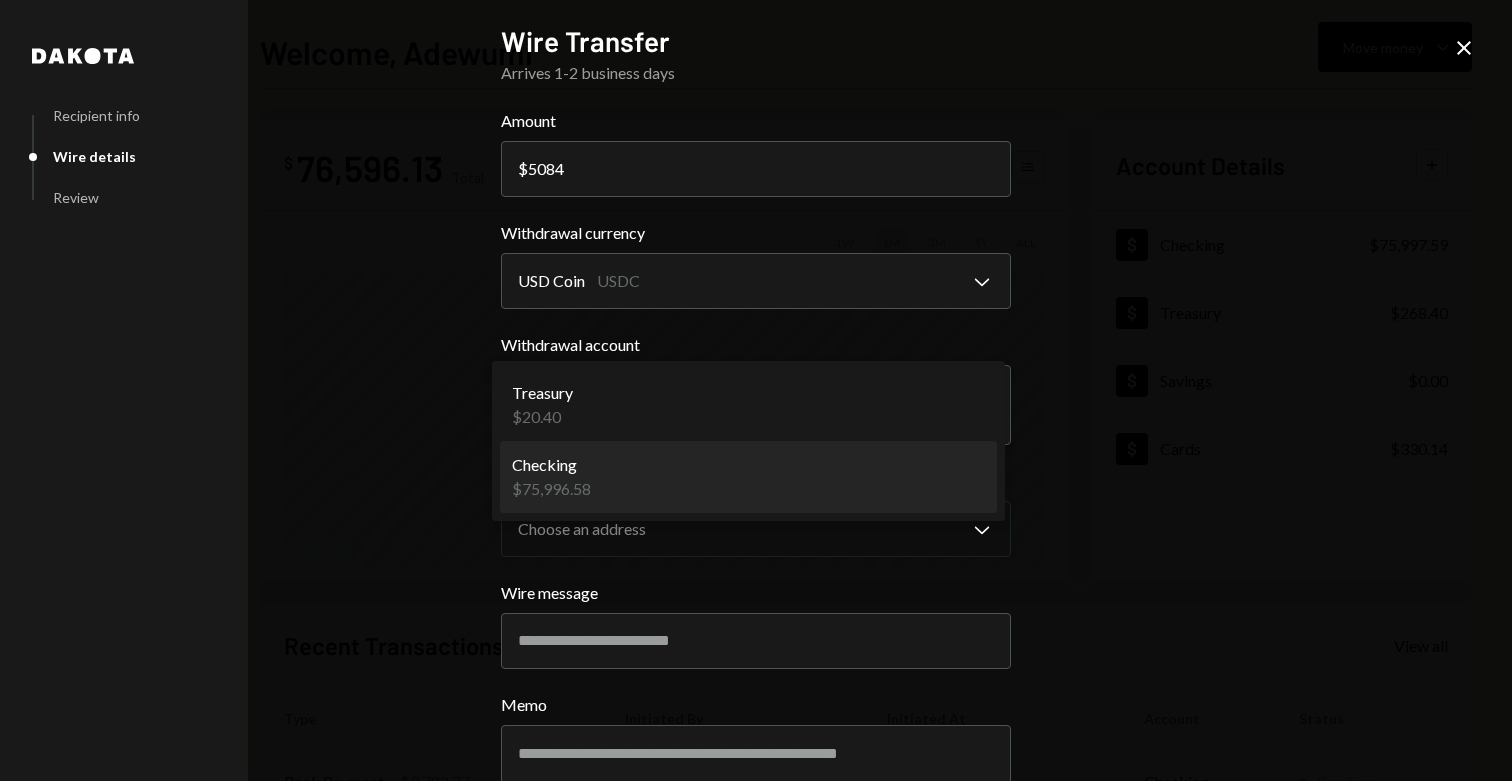 select on "**********" 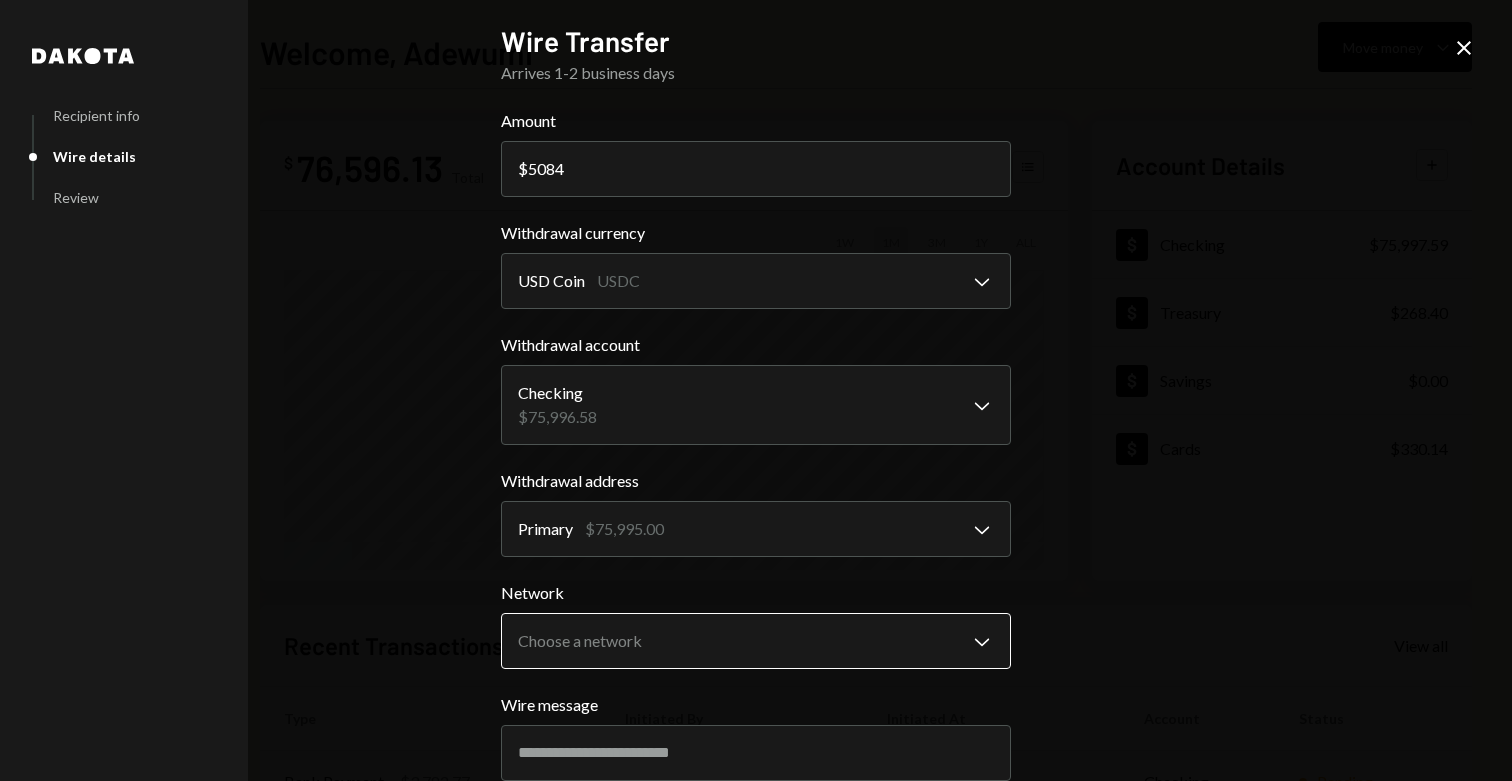 click on "S SPARK TECH HUB Caret Down Home Home Inbox Inbox Activities Transactions Accounts Accounts Caret Down Checking $75,997.59 Treasury $268.40 Savings $0.00 Cards $330.14 Dollar Rewards User Recipients Team Team Welcome, Adewumi Move money Caret Down $ 76,596.13 Total Graph Accounts 1W 1M 3M 1Y ALL Account Details Plus Dollar Checking $75,997.59 Dollar Treasury $268.40 Dollar Savings $0.00 Dollar Cards $330.14 Recent Transactions View all Type Initiated By Initiated At Account Status Bank Payment $3,782.77 Adewumi Hammed 07/17/25 1:28 PM Checking Pending Deposit 70,000  USDC 0x260B...C54cEa Copy 07/17/25 11:58 AM Checking Completed Bank Payment $21,957.93 Adewumi Hammed 07/17/25 11:49 AM Checking Completed Withdrawal 810,000  USDC Adewumi Hammed 07/17/25 11:46 AM Checking Completed Bank Payment $4,213.20 Adewumi Hammed 07/17/25 11:05 AM Checking Completed /dashboard Dakota Recipient info Wire details Review Wire Transfer Arrives 1-2 business days Amount $ 5084 Withdrawal currency USD Coin USDC Chevron Down ****" at bounding box center [756, 390] 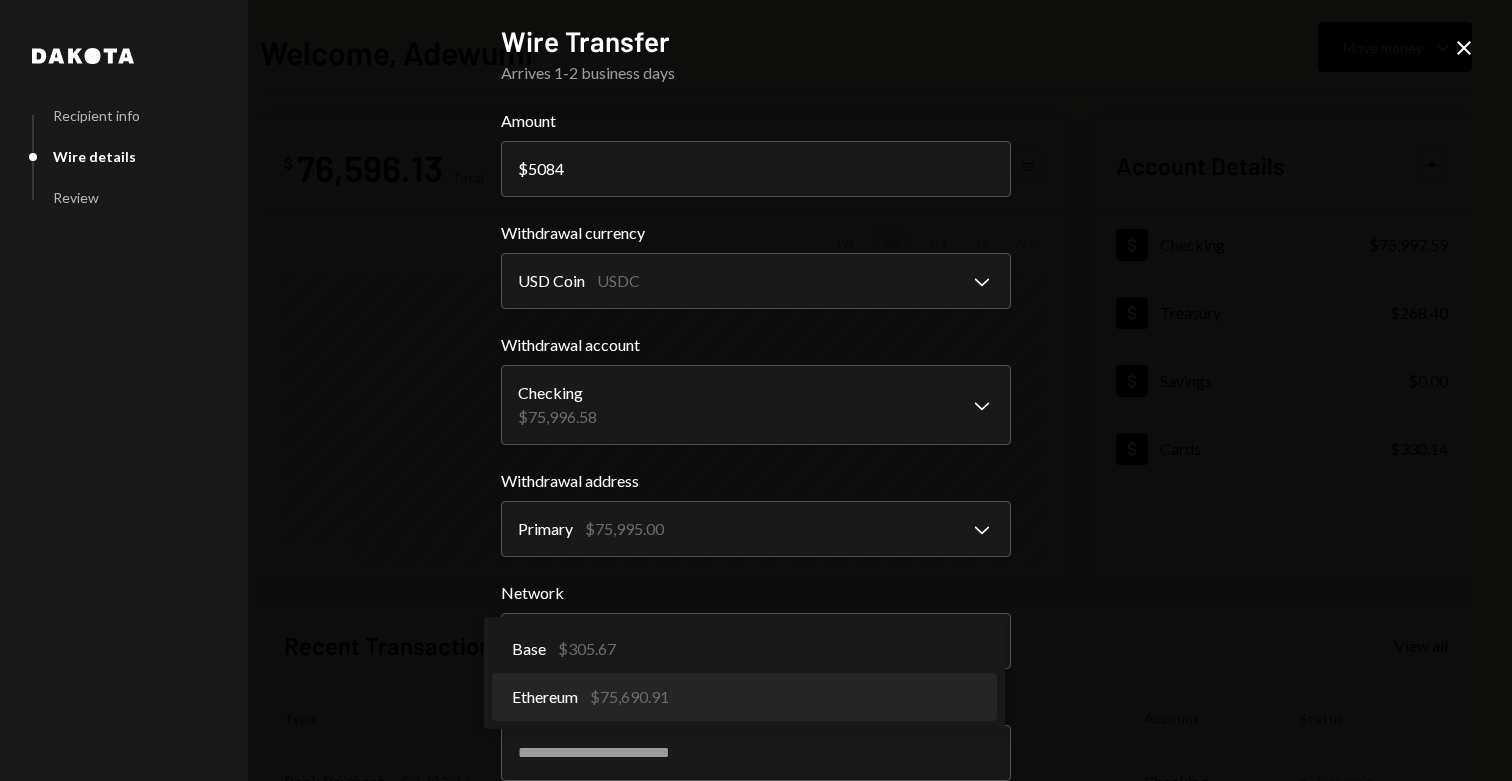 select on "**********" 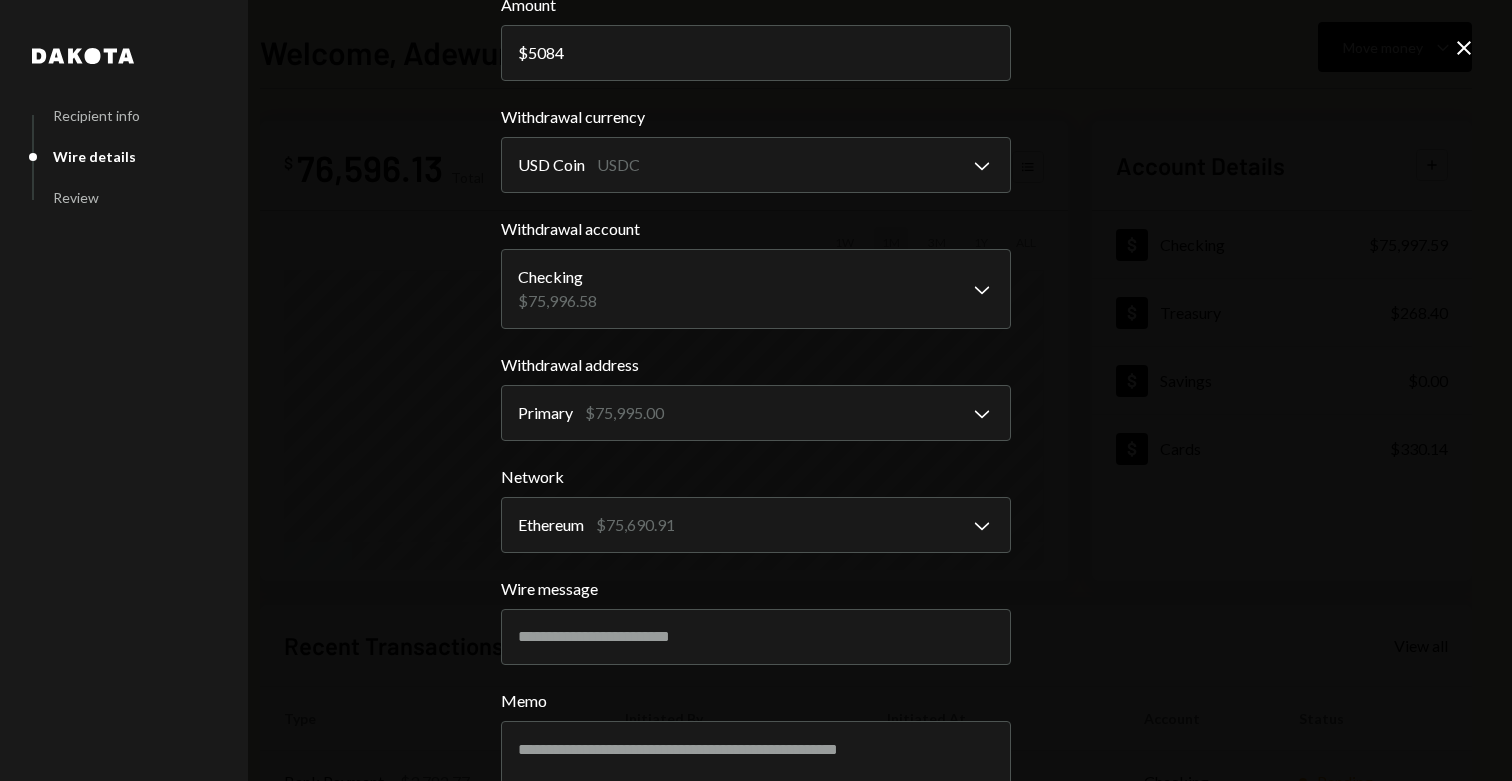 scroll, scrollTop: 136, scrollLeft: 0, axis: vertical 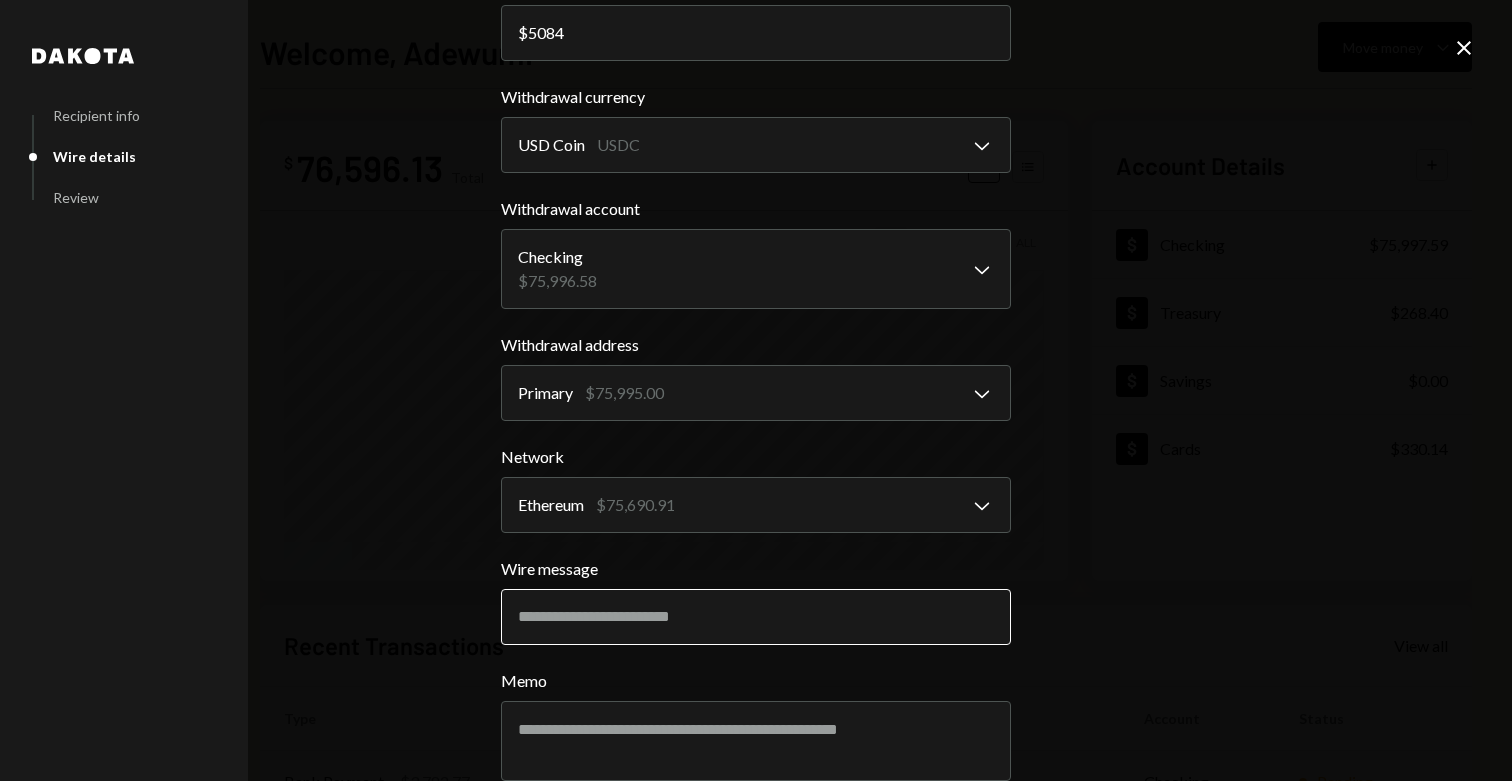 click on "Wire message" at bounding box center [756, 617] 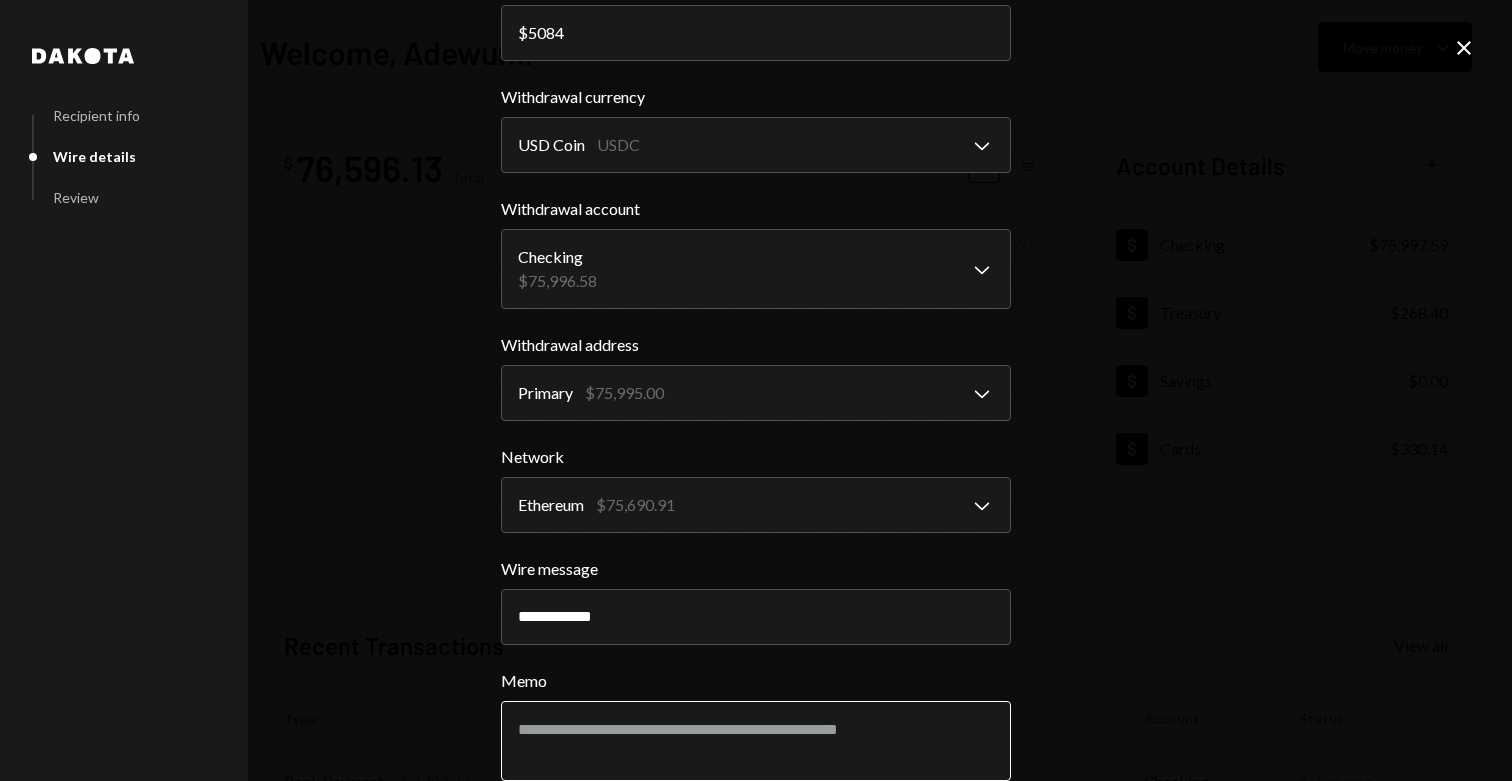 type on "**********" 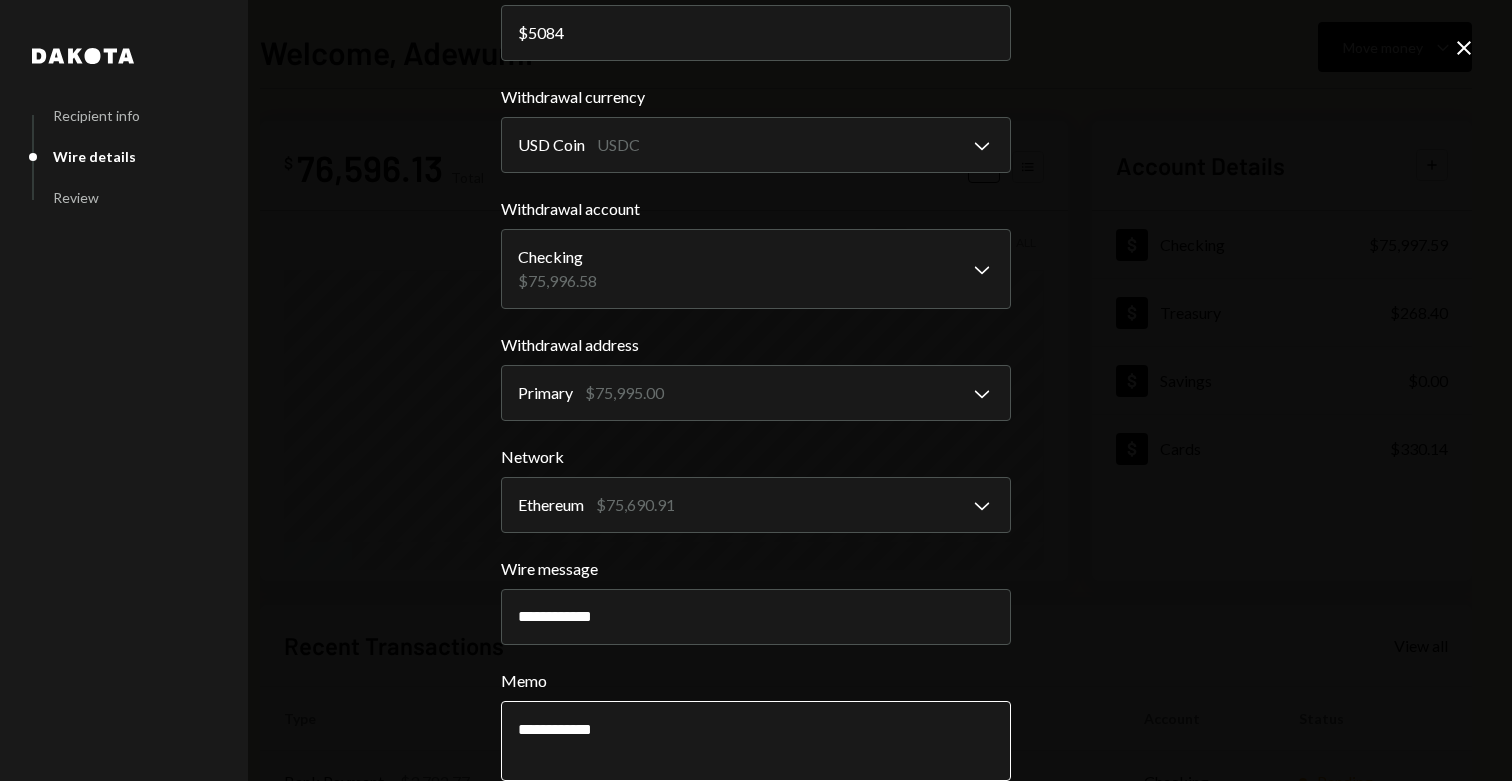 type on "**********" 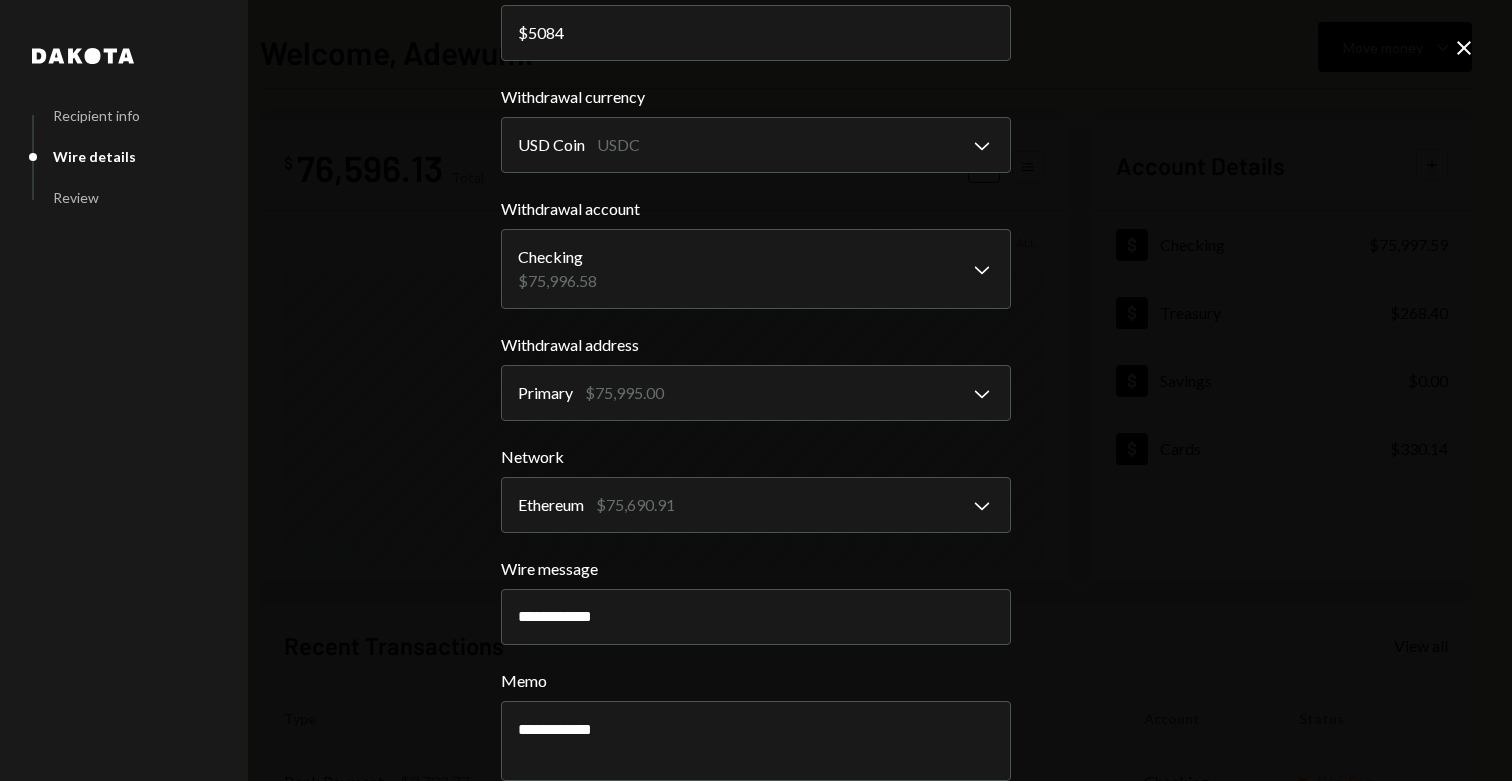 click on "**********" at bounding box center (756, 390) 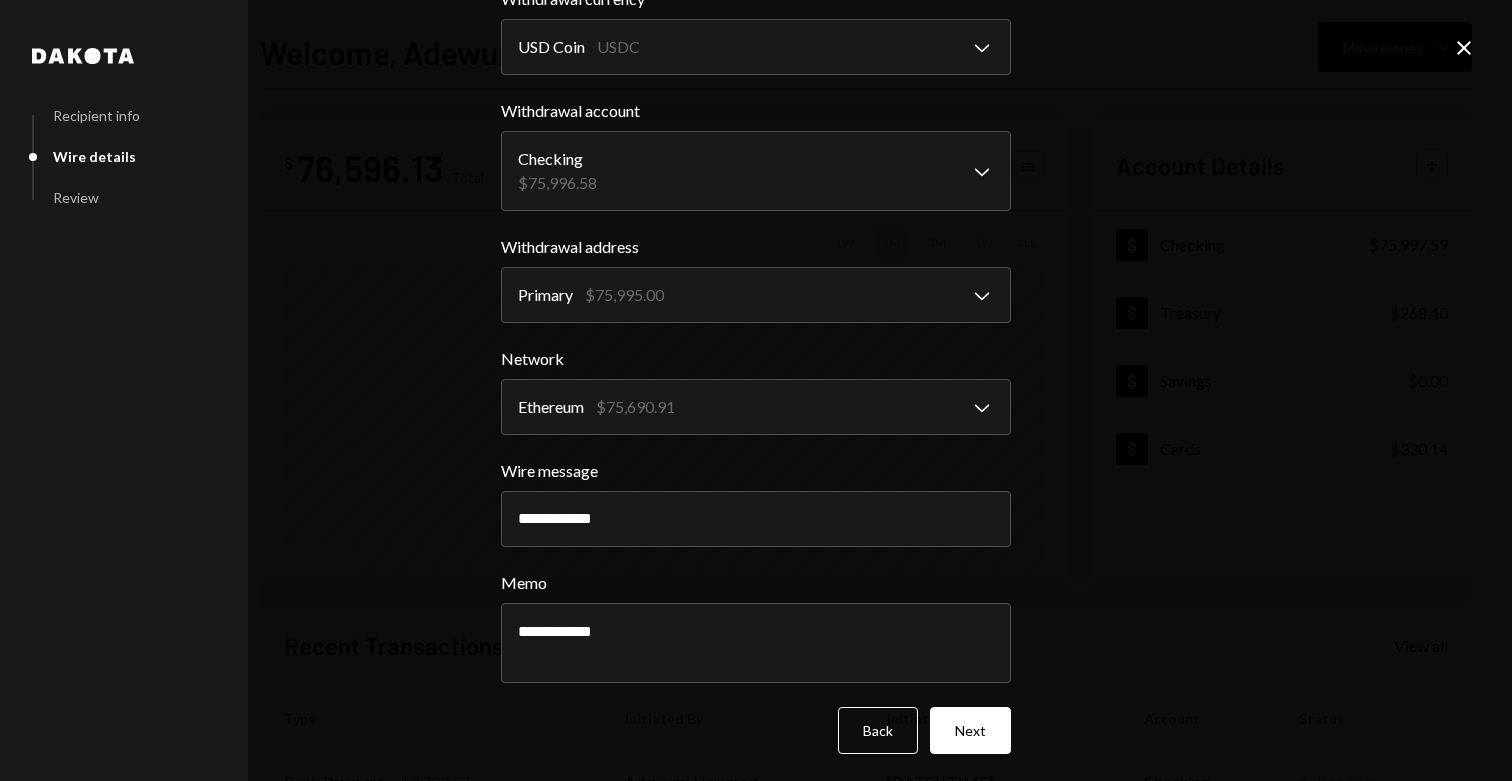 scroll, scrollTop: 238, scrollLeft: 0, axis: vertical 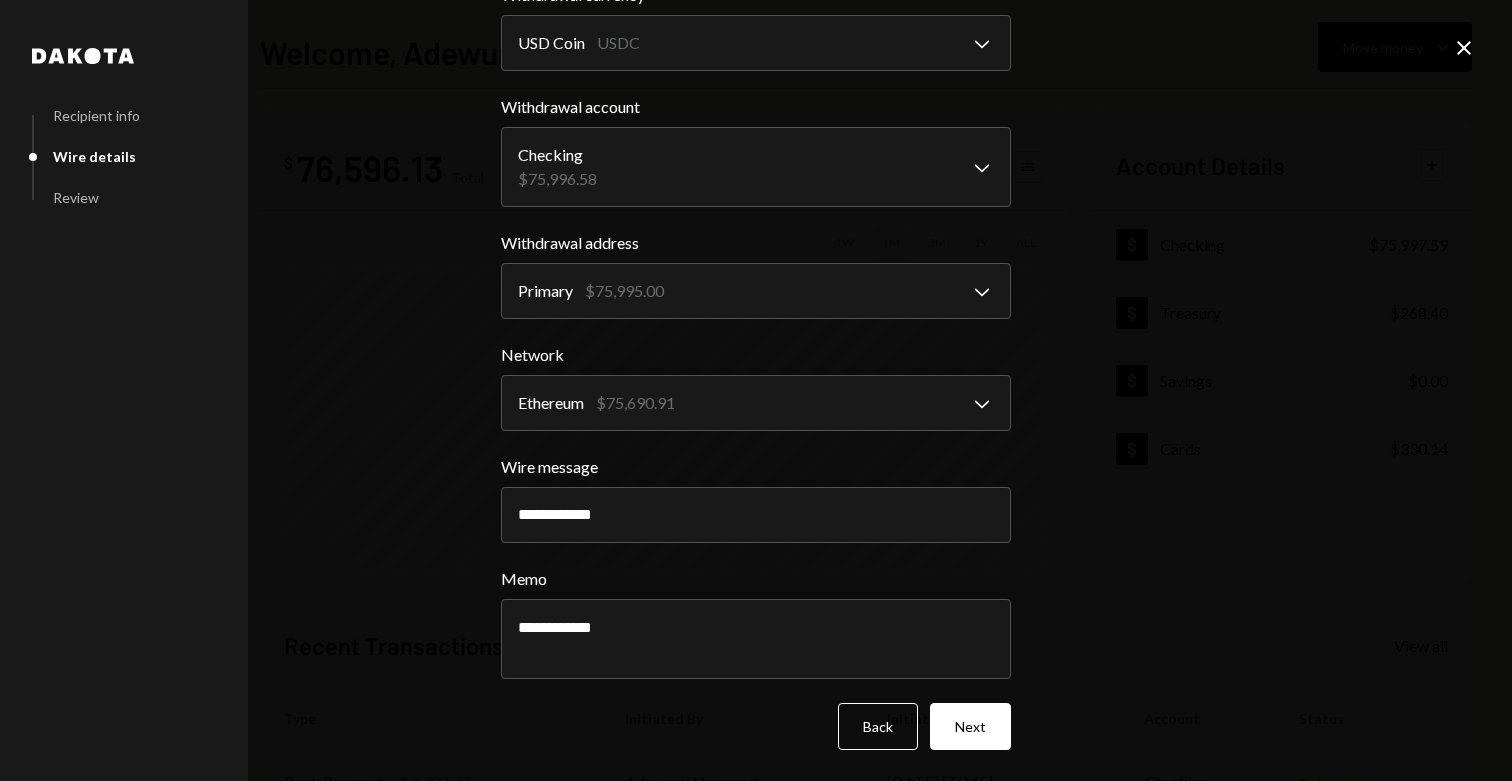 click on "**********" at bounding box center (756, 390) 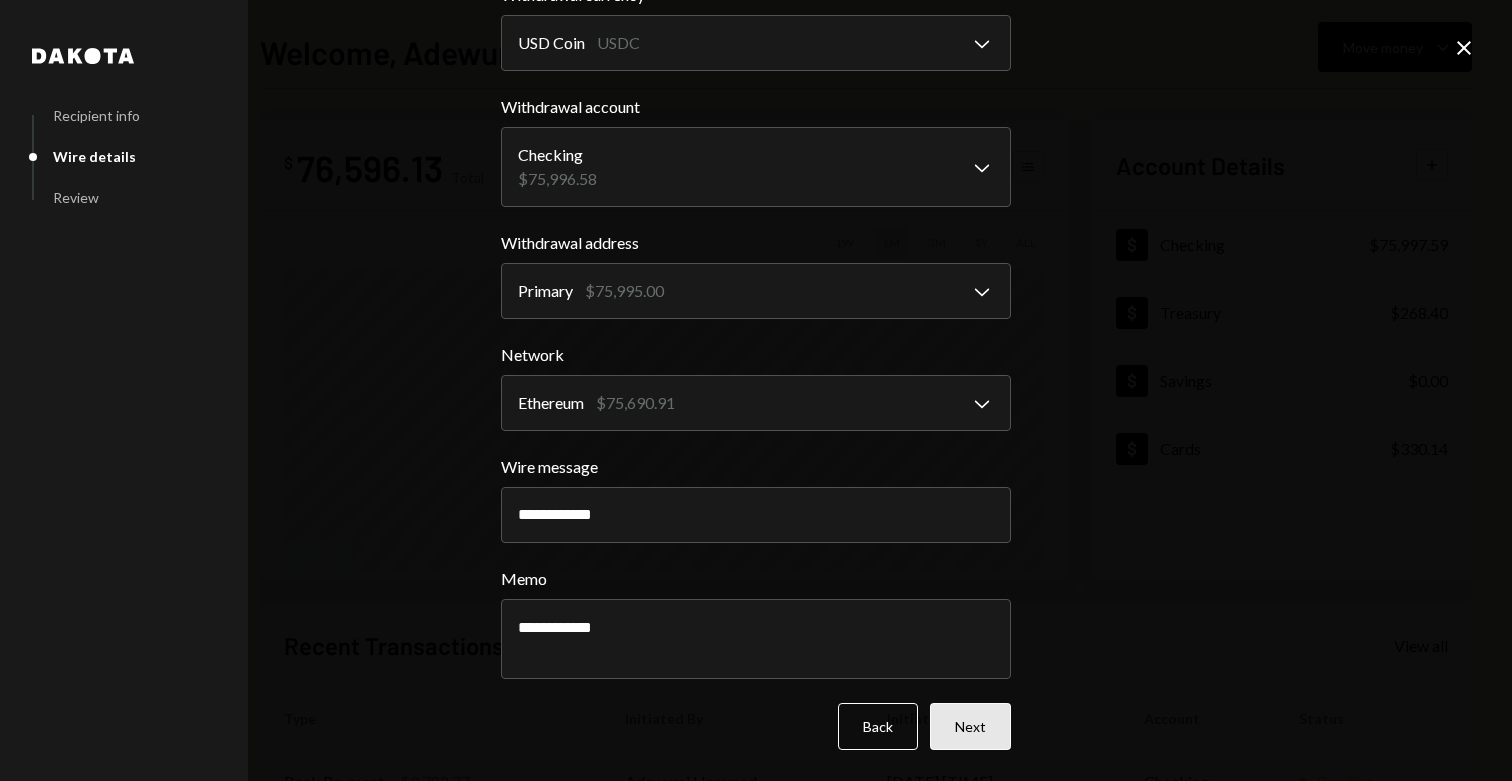 click on "Next" at bounding box center [970, 726] 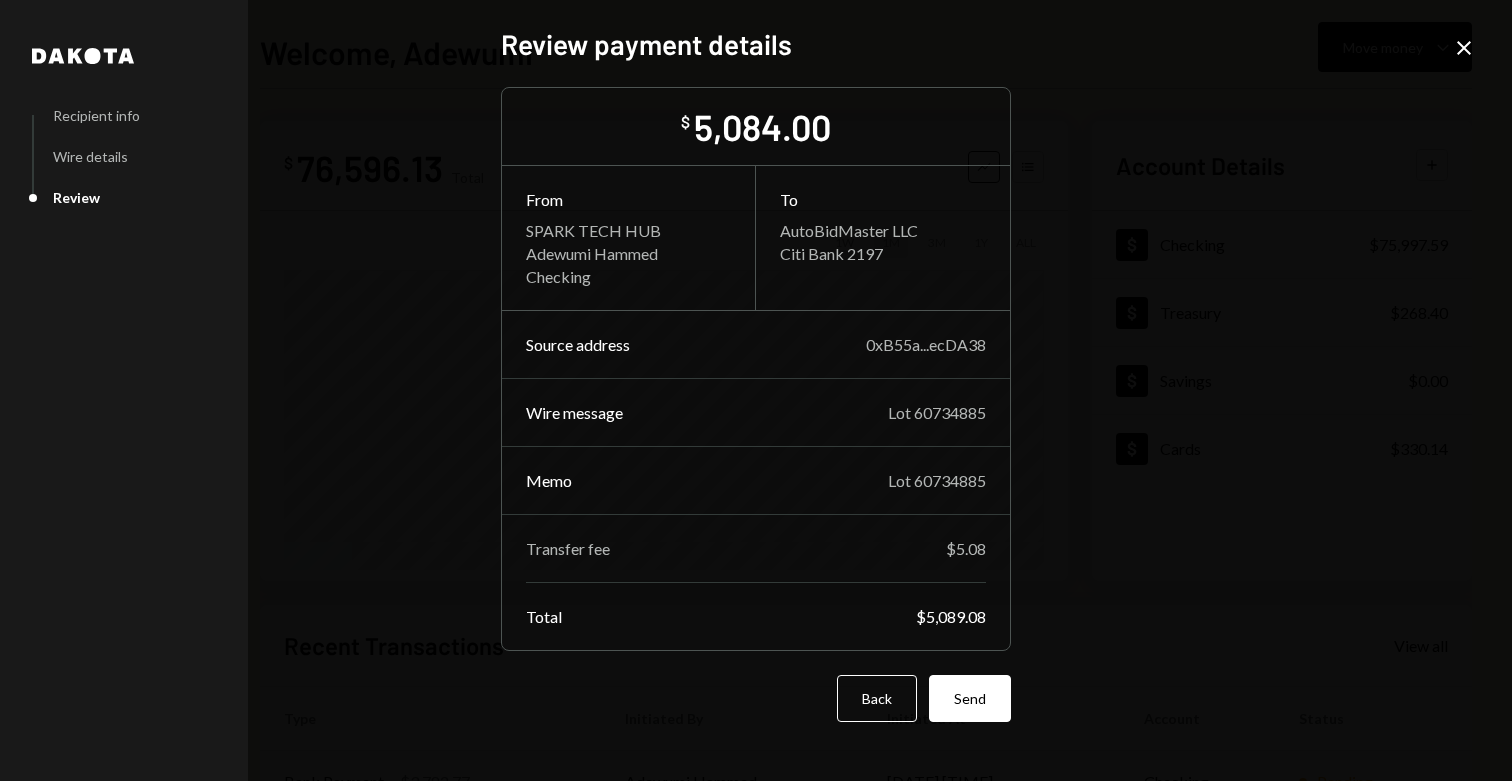 scroll, scrollTop: 0, scrollLeft: 0, axis: both 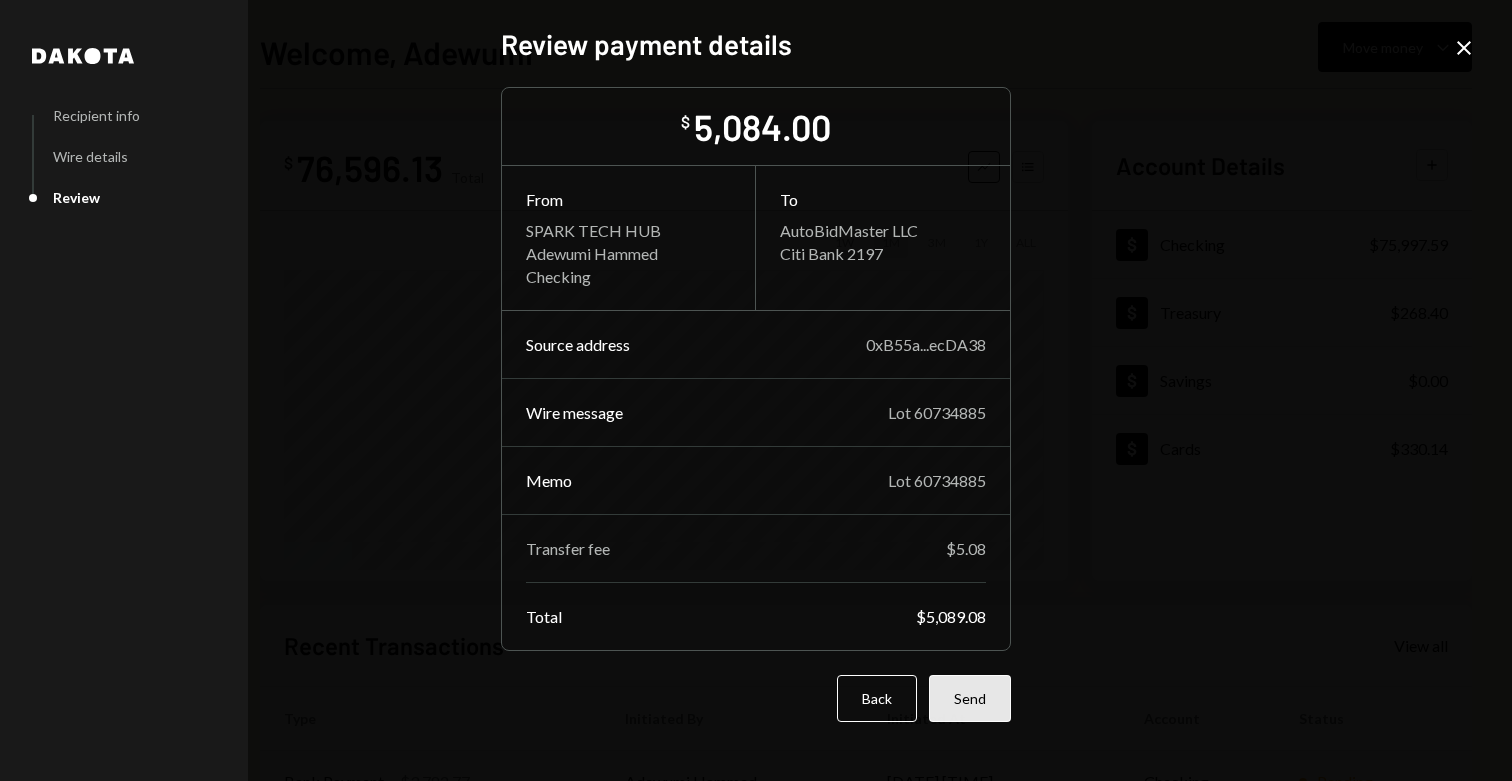 click on "Send" at bounding box center [970, 698] 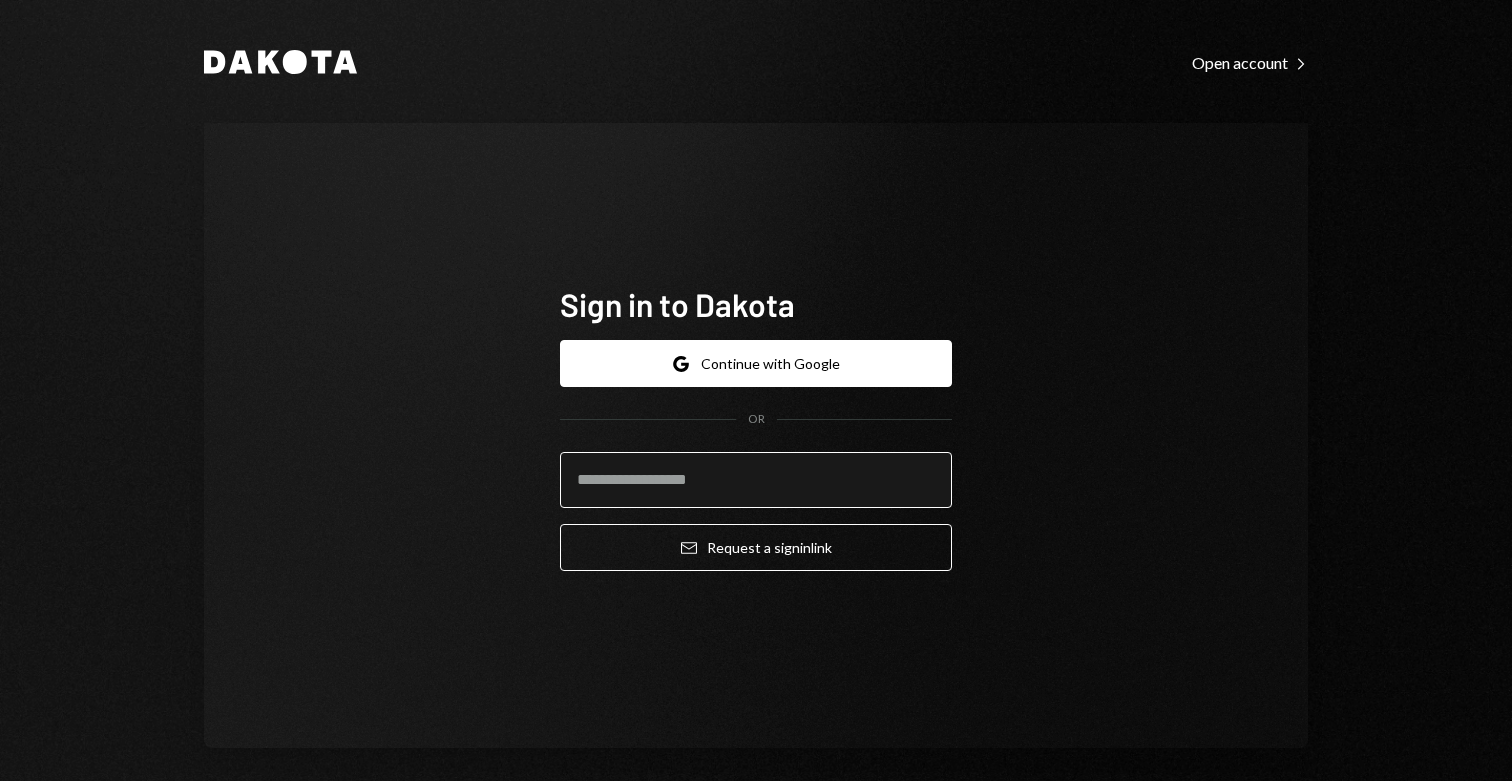 scroll, scrollTop: 0, scrollLeft: 0, axis: both 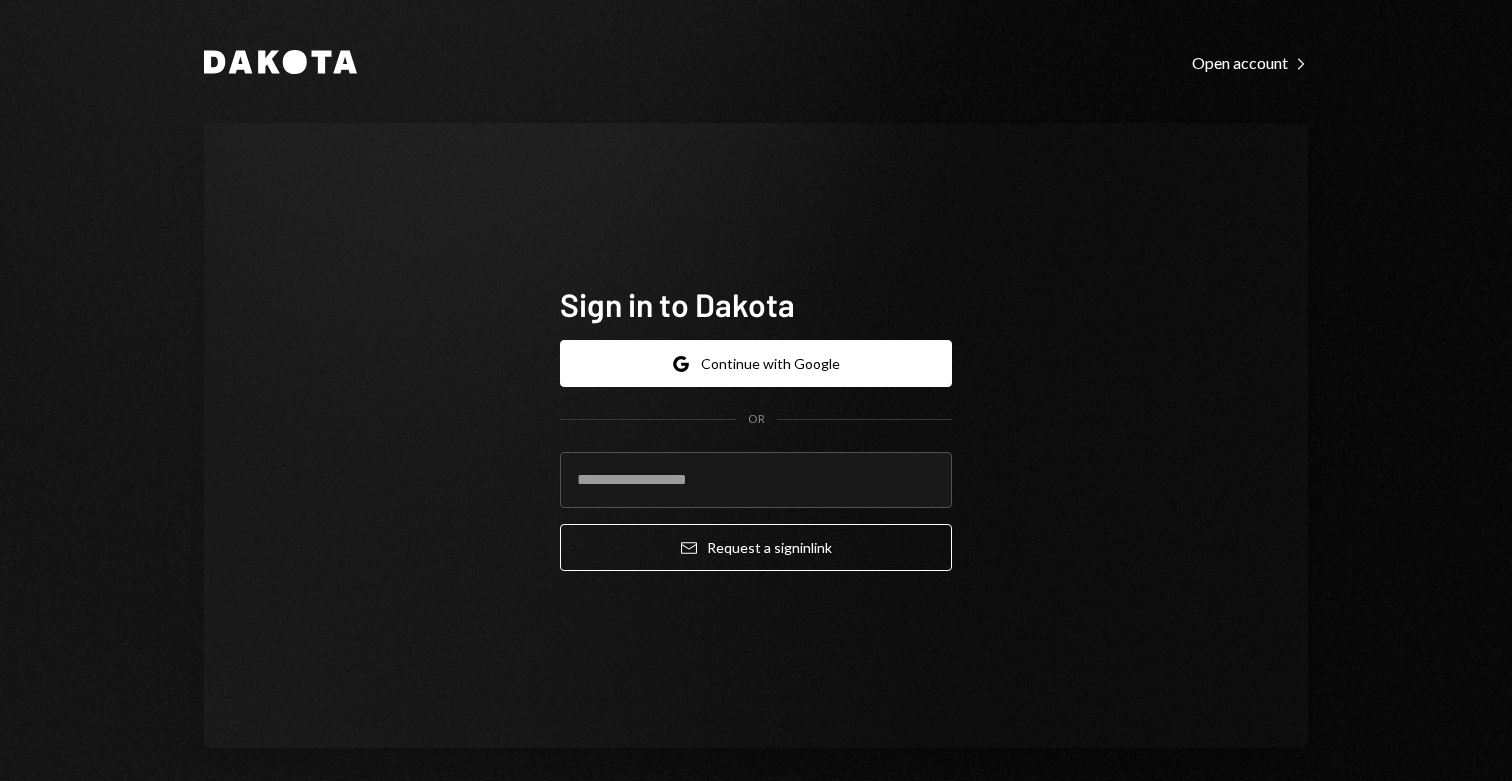 type on "**********" 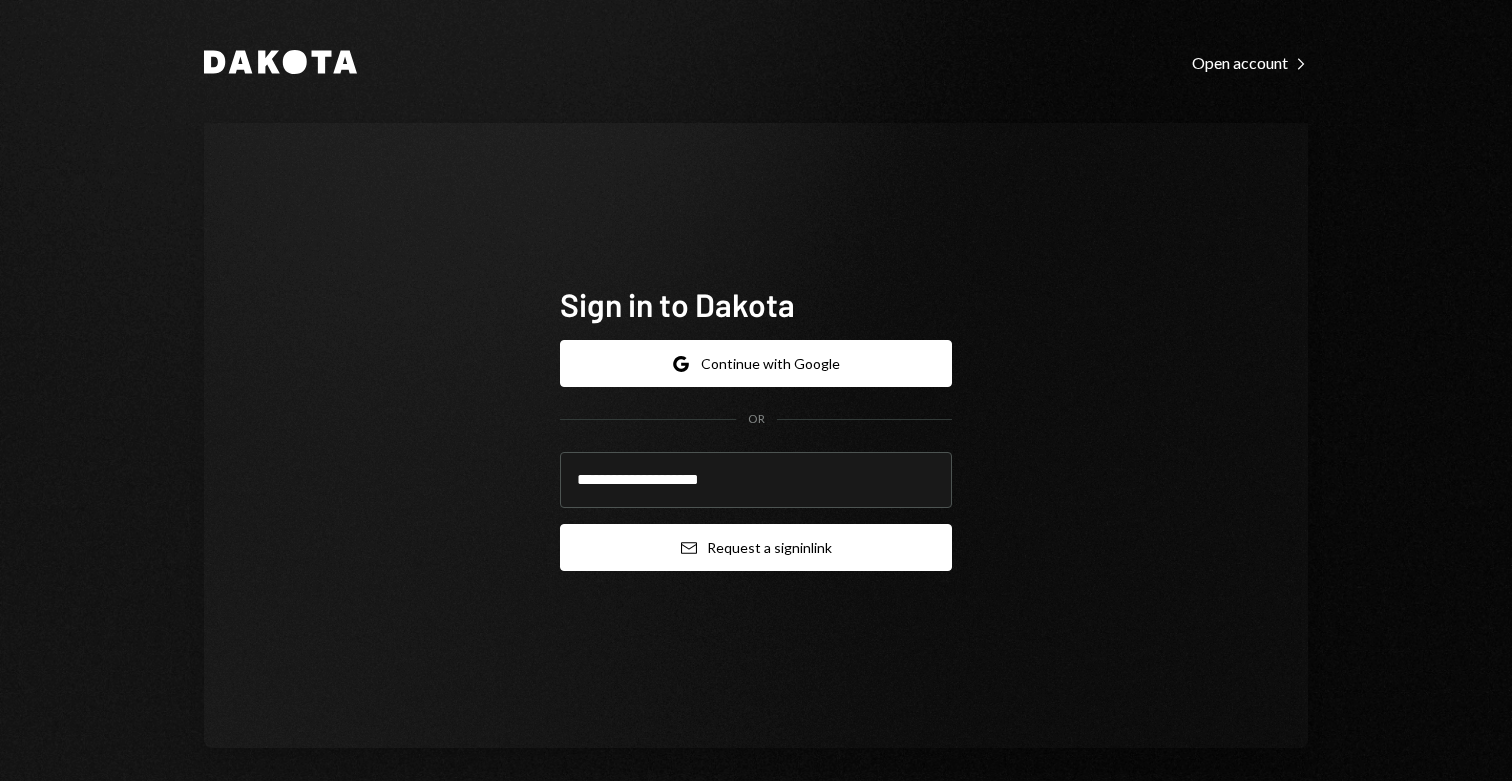 click on "Email Request a sign  in  link" at bounding box center (756, 547) 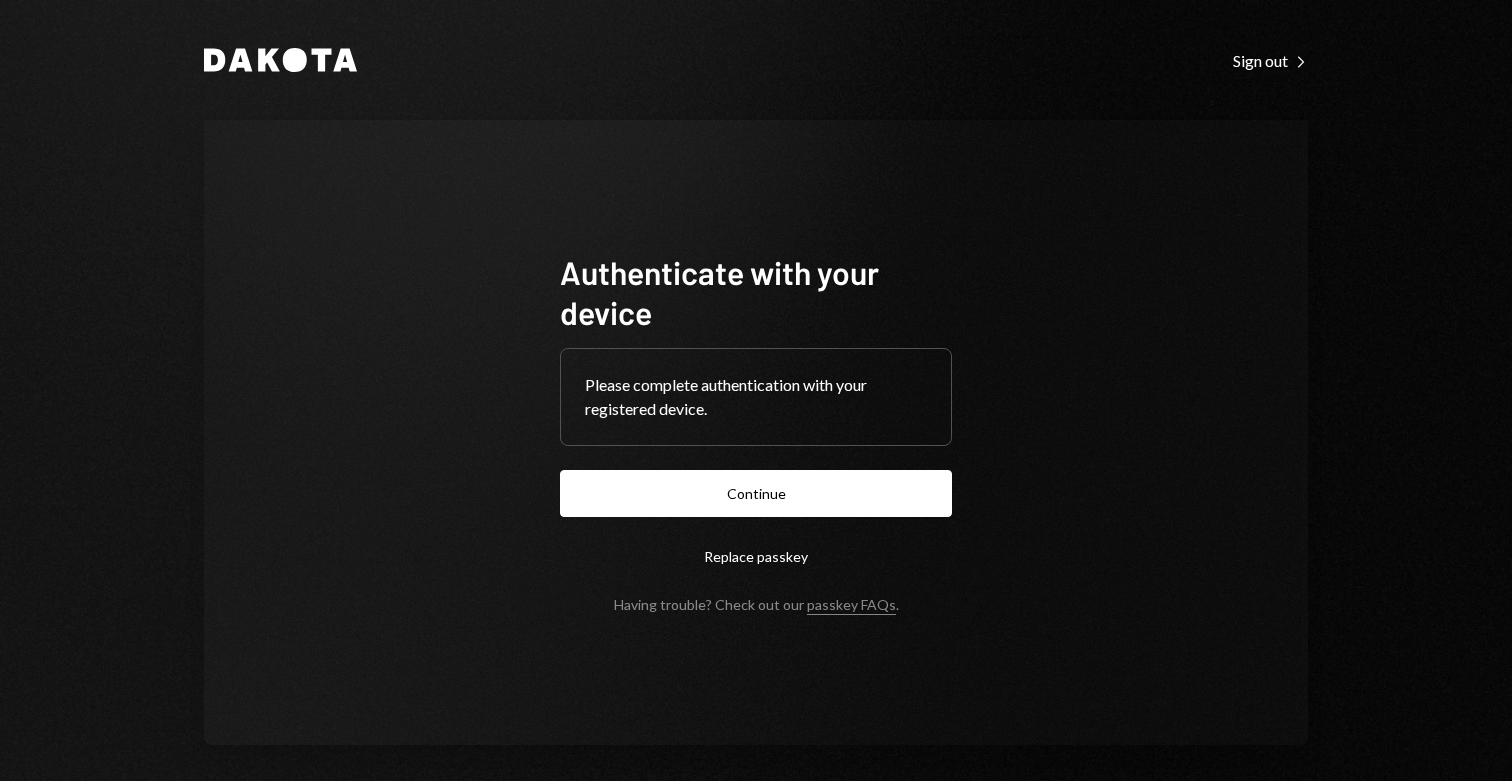 scroll, scrollTop: 0, scrollLeft: 0, axis: both 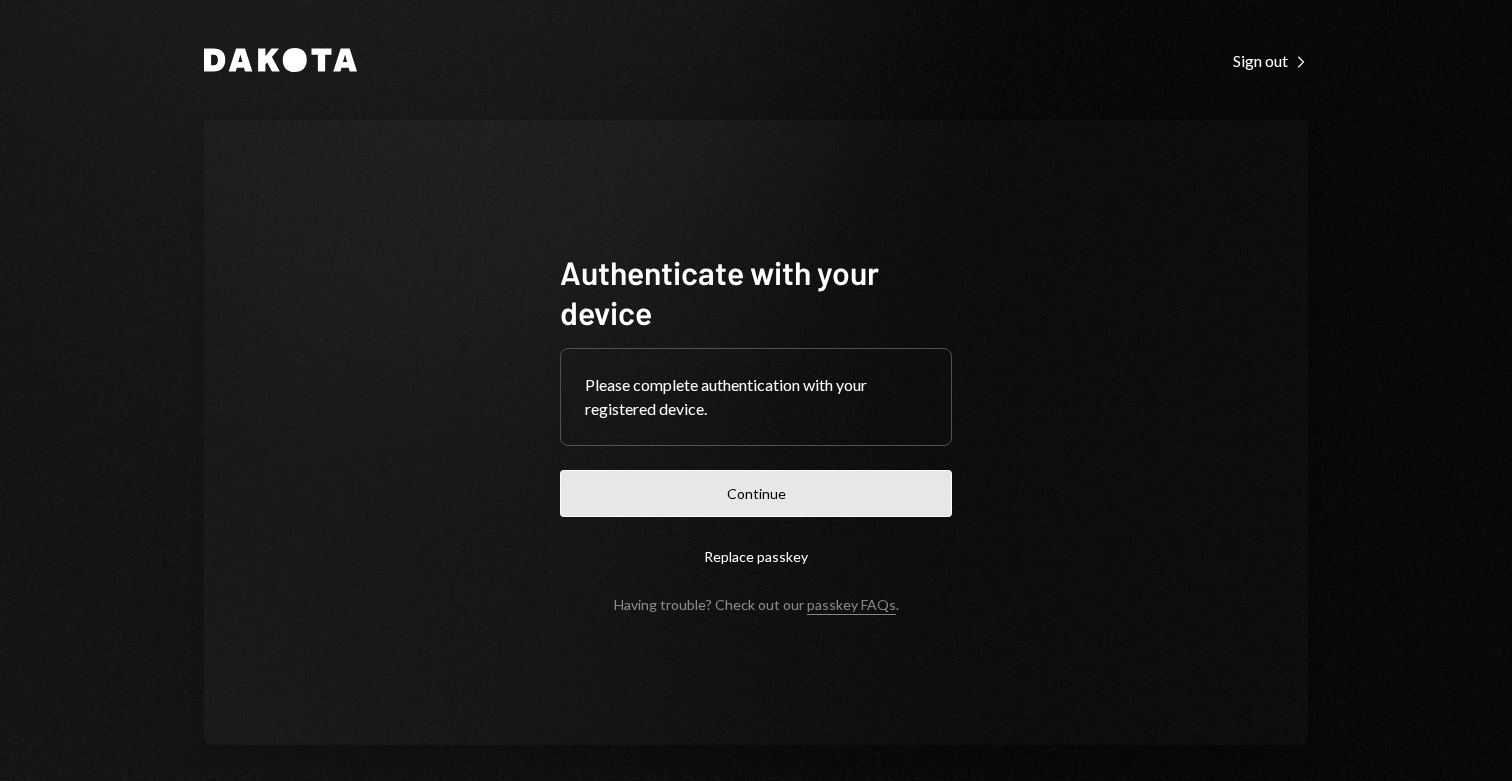 click on "Continue" at bounding box center (756, 493) 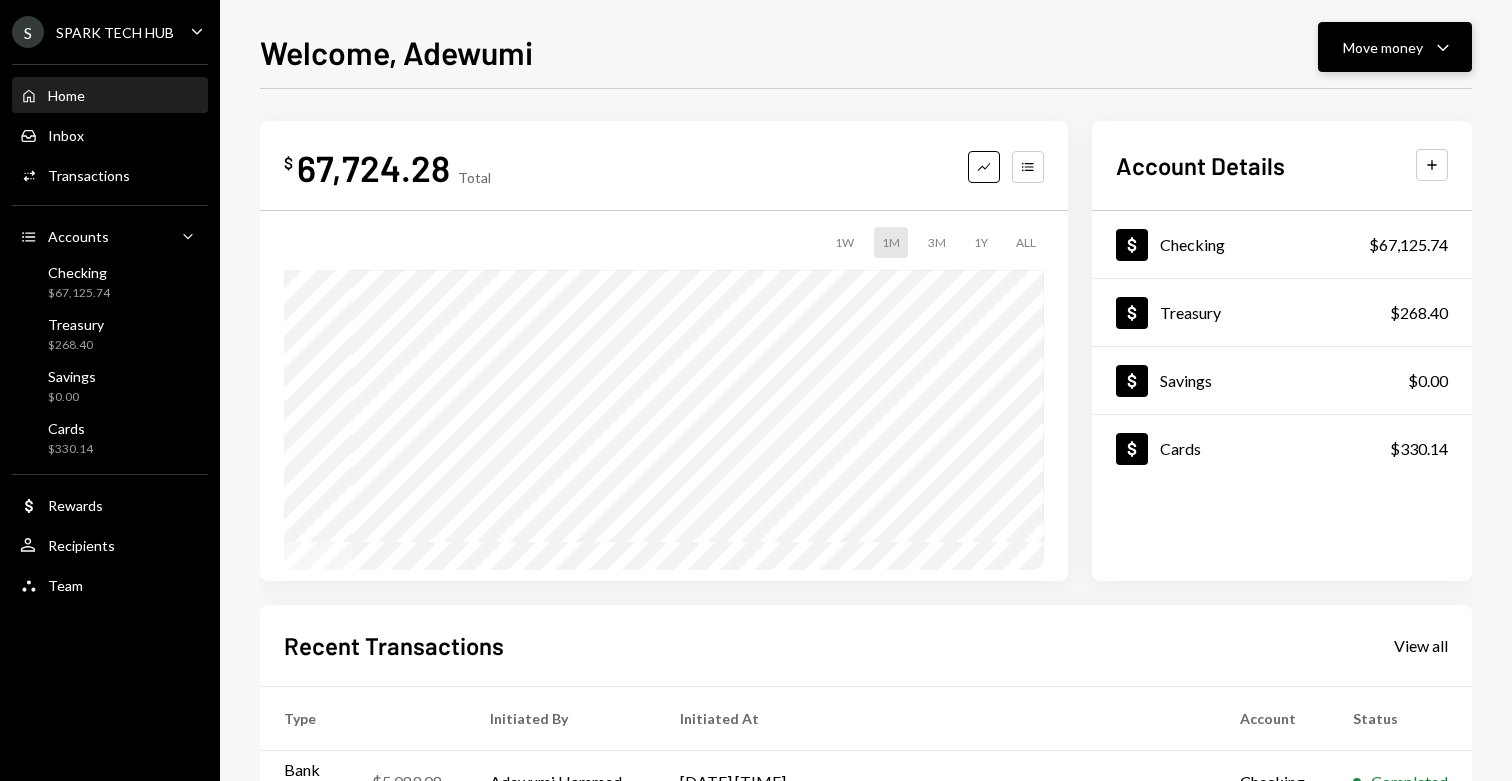 click on "Move money Caret Down" at bounding box center [1395, 47] 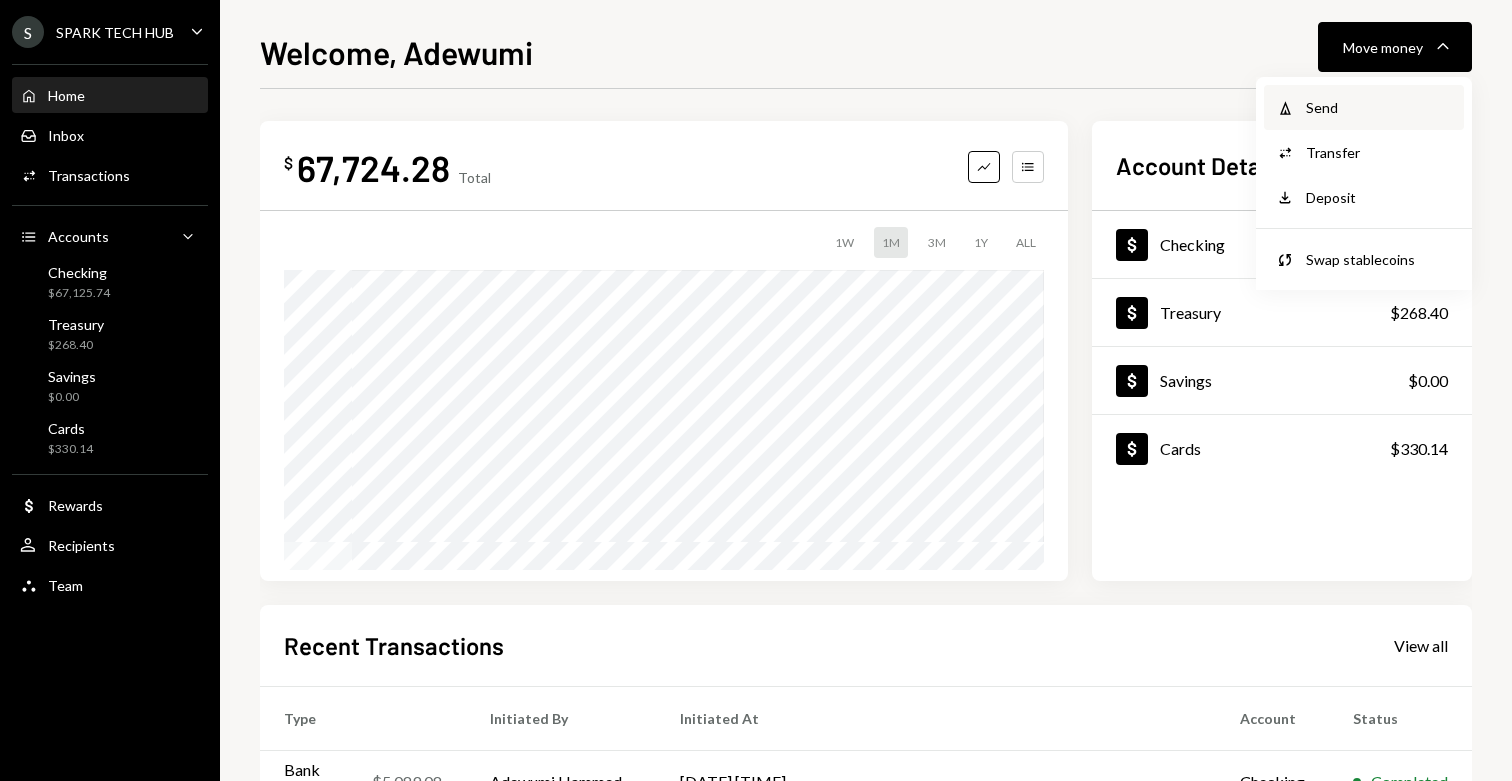 click on "Withdraw Send" at bounding box center [1364, 107] 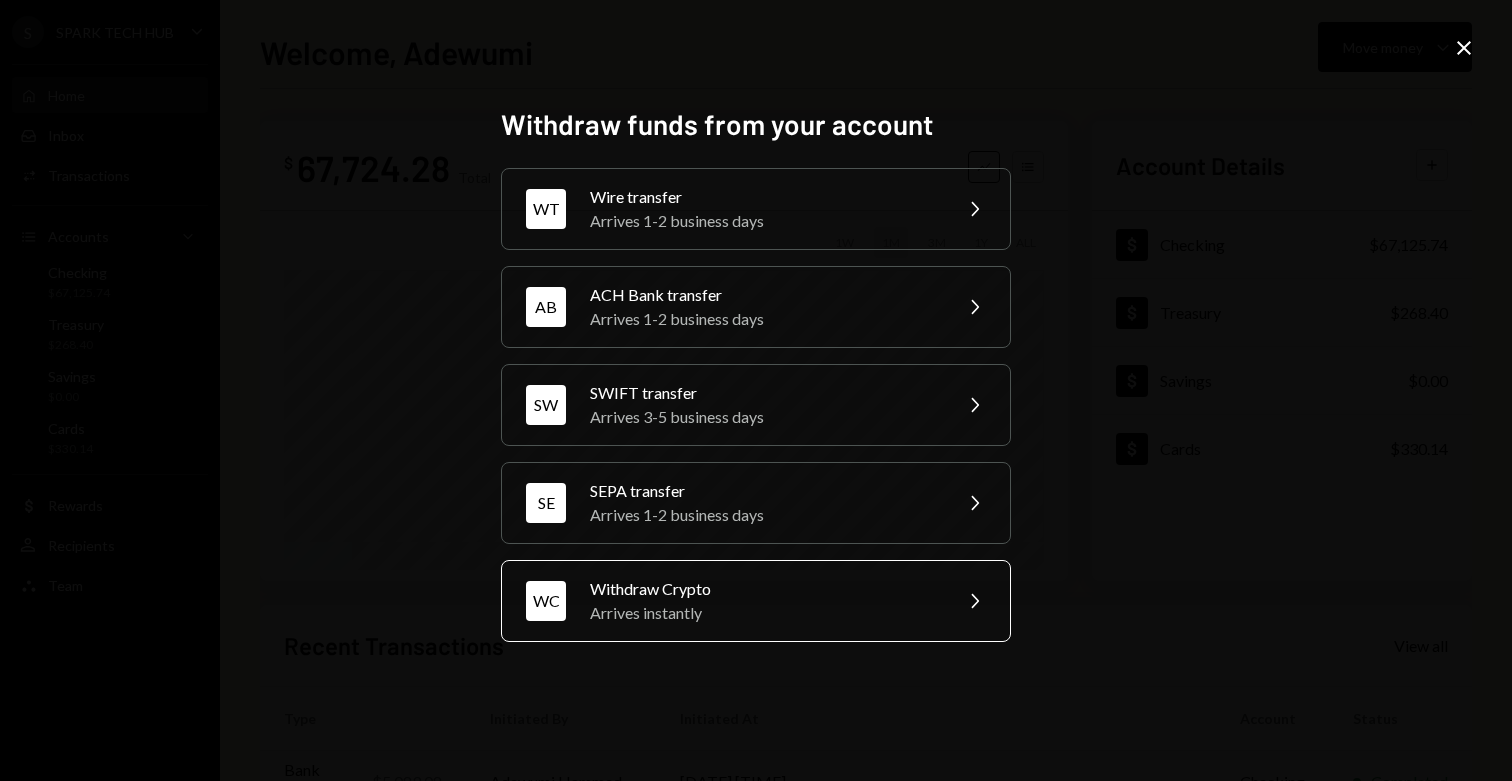 click on "Arrives instantly" at bounding box center [764, 613] 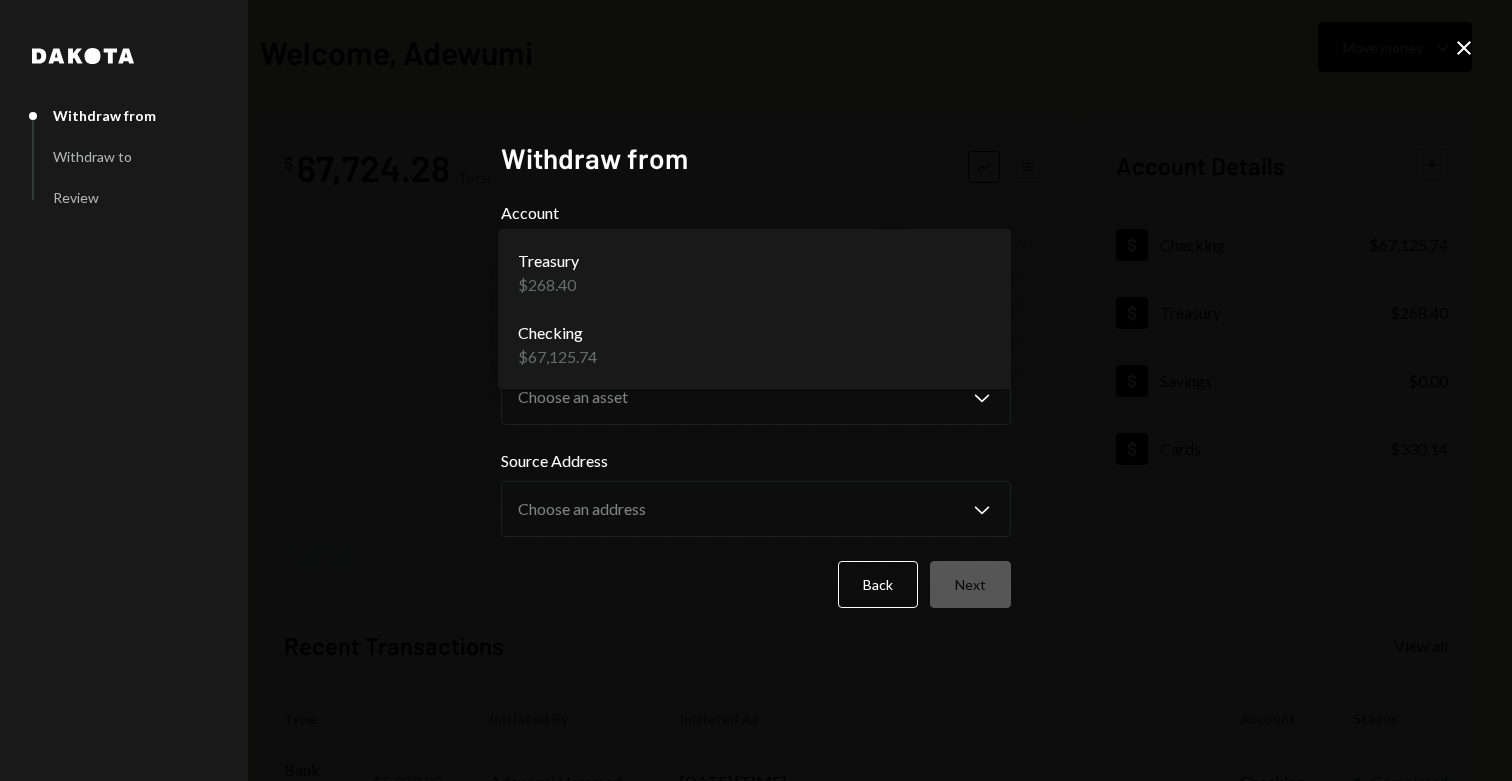click on "**********" at bounding box center [756, 390] 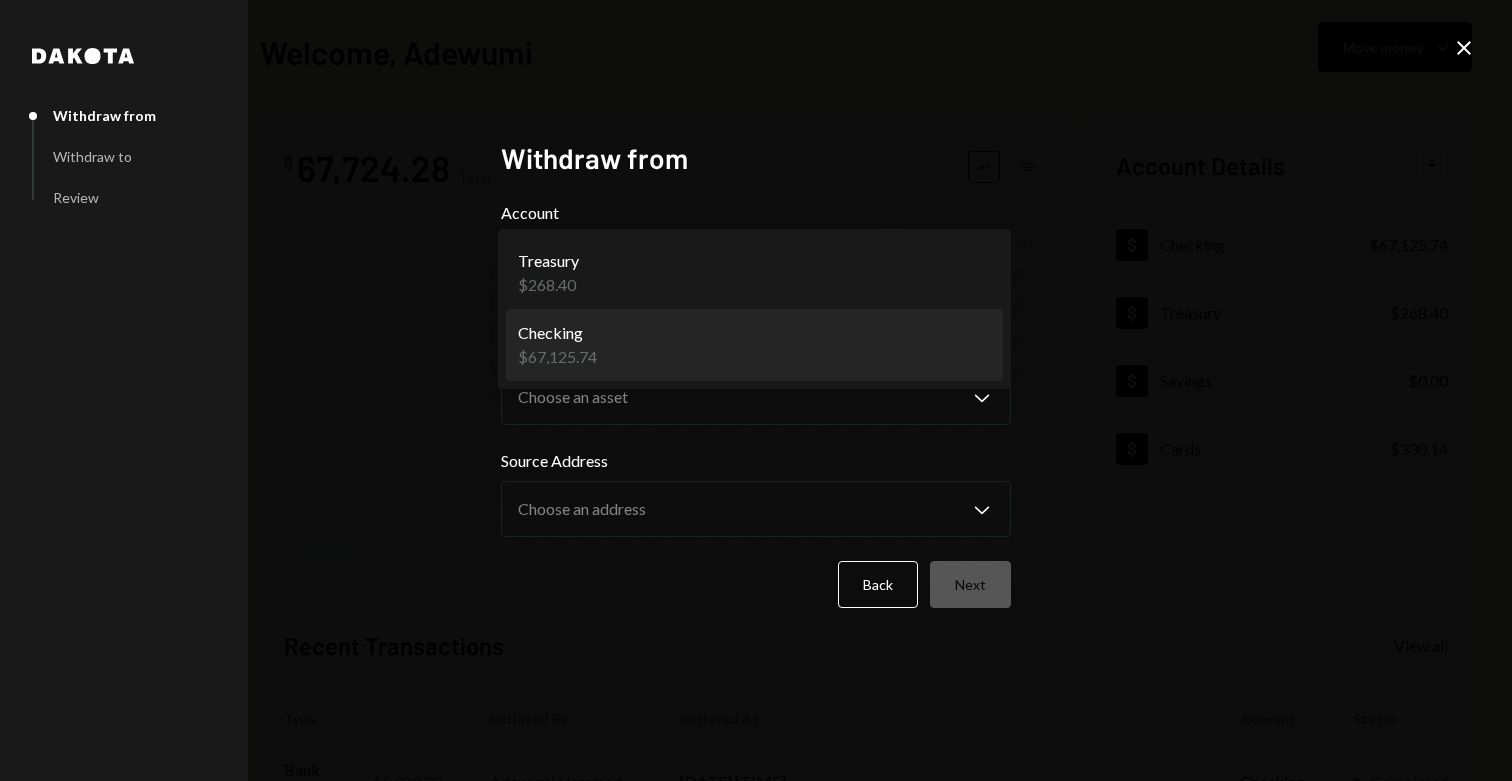 select on "**********" 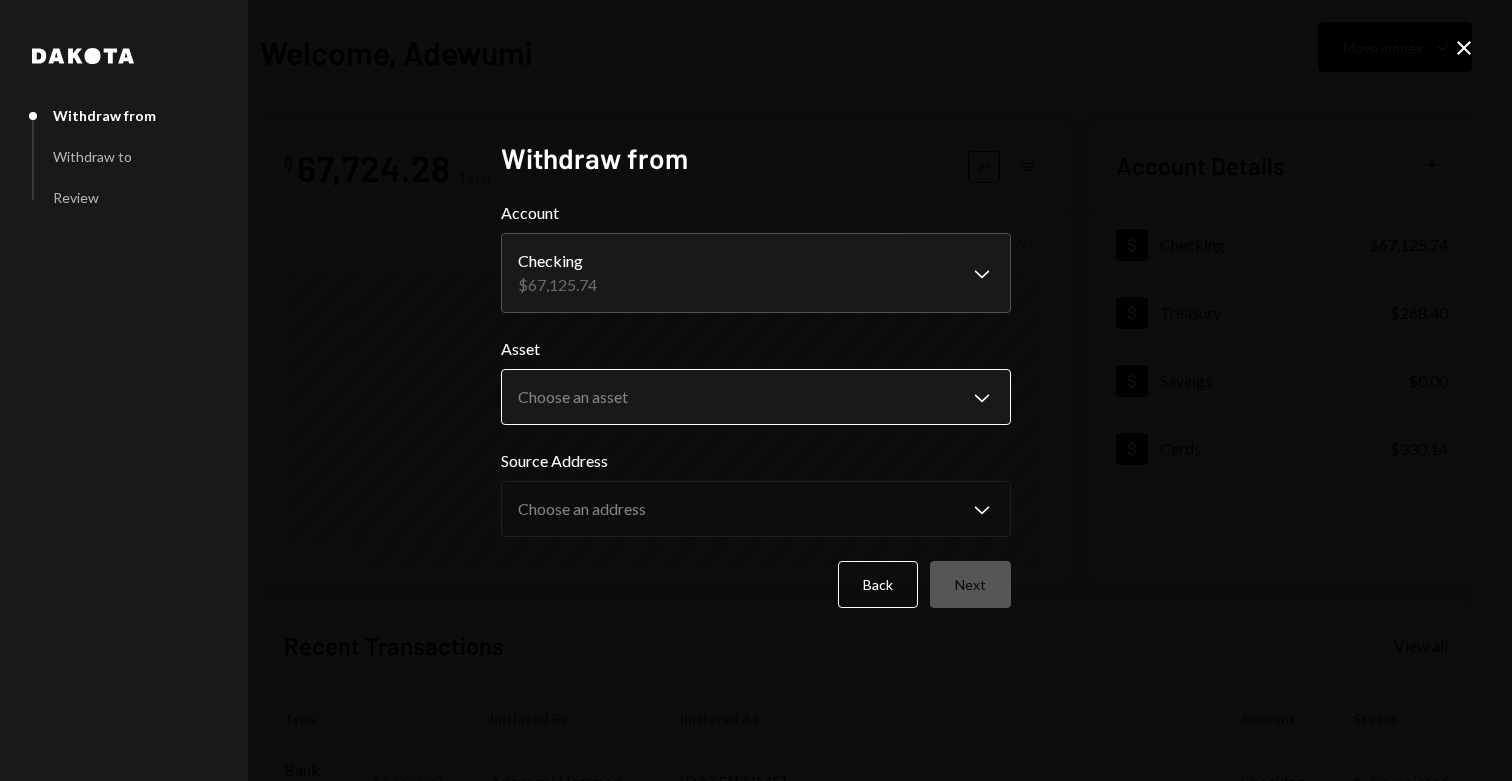 click on "**********" at bounding box center [756, 390] 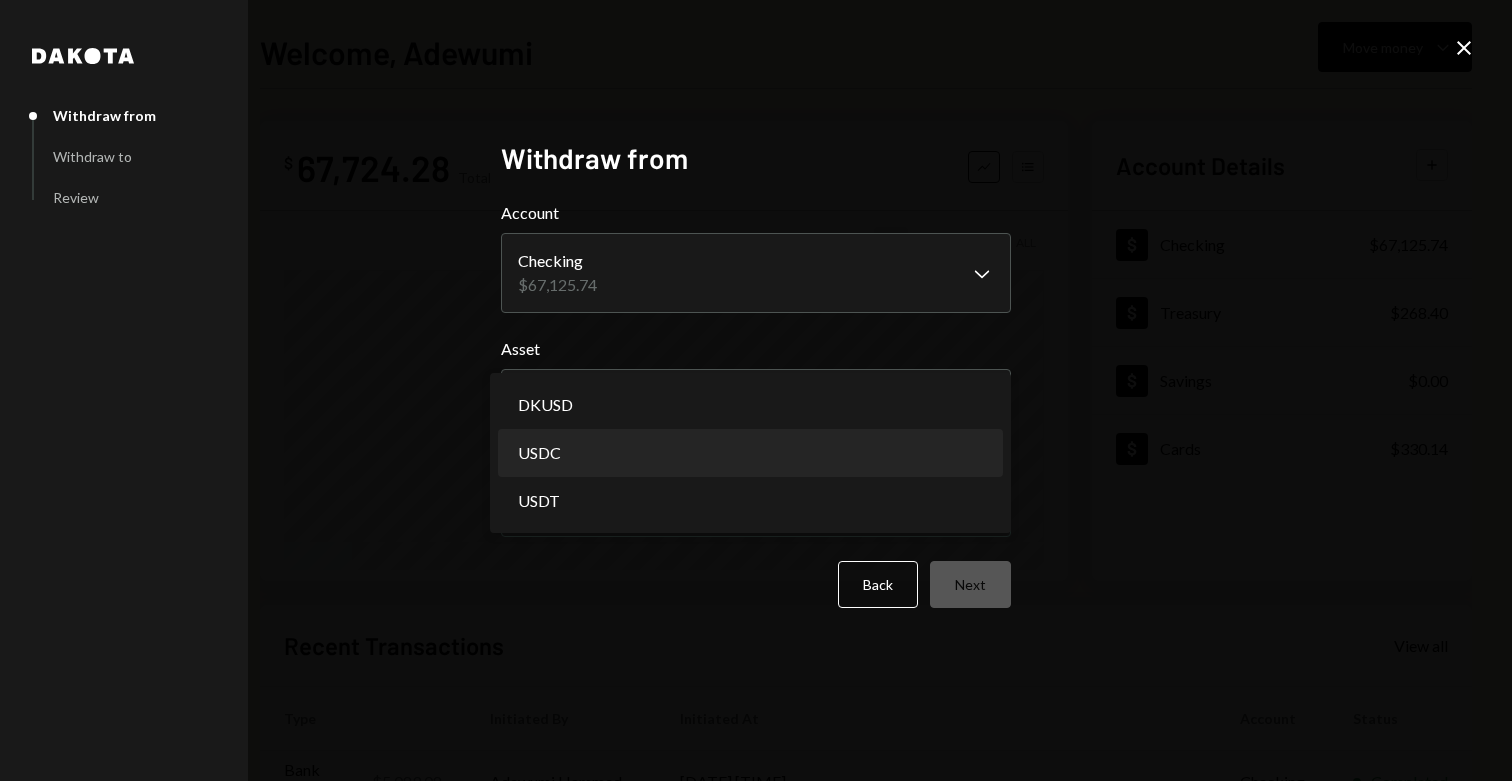 select on "****" 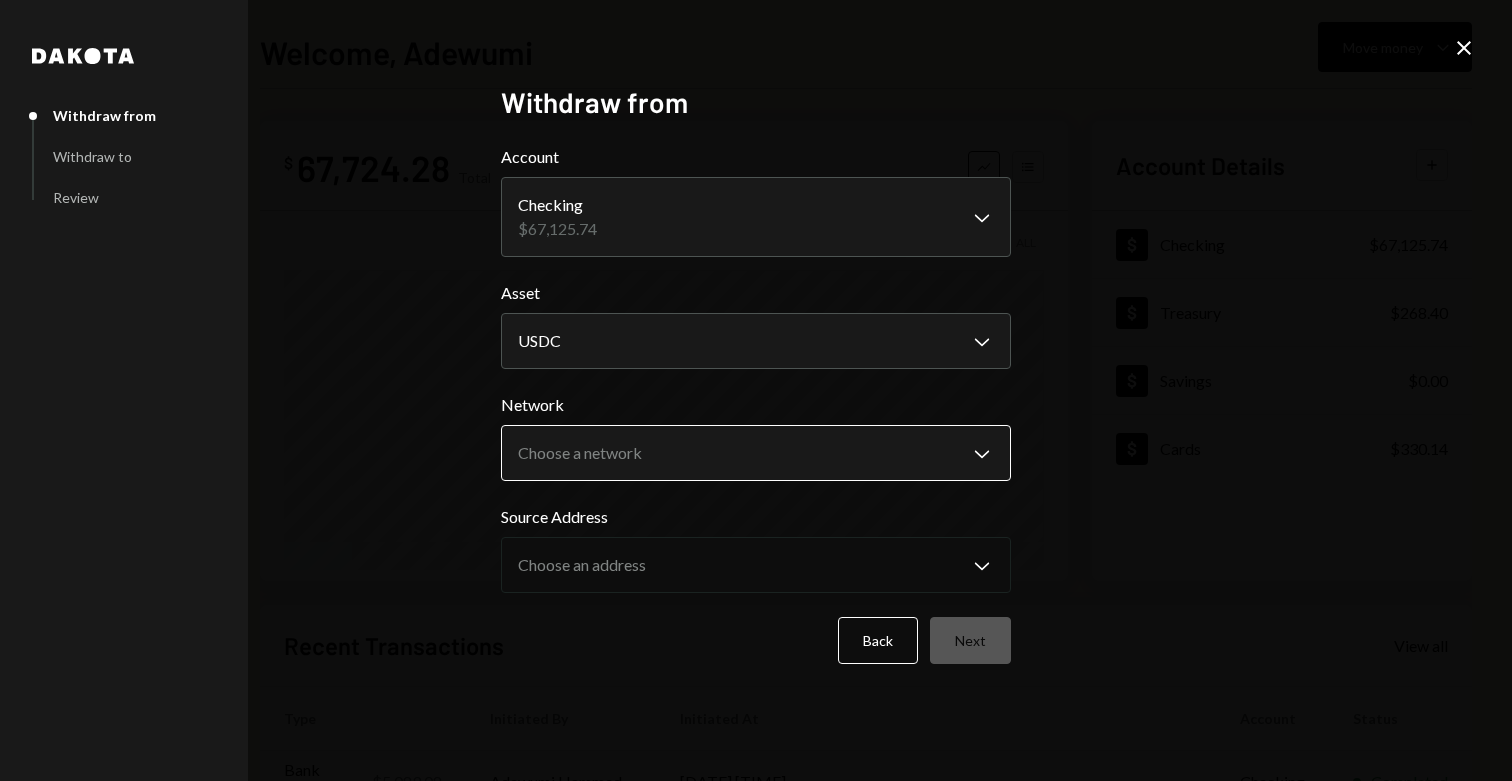 click on "**********" at bounding box center (756, 390) 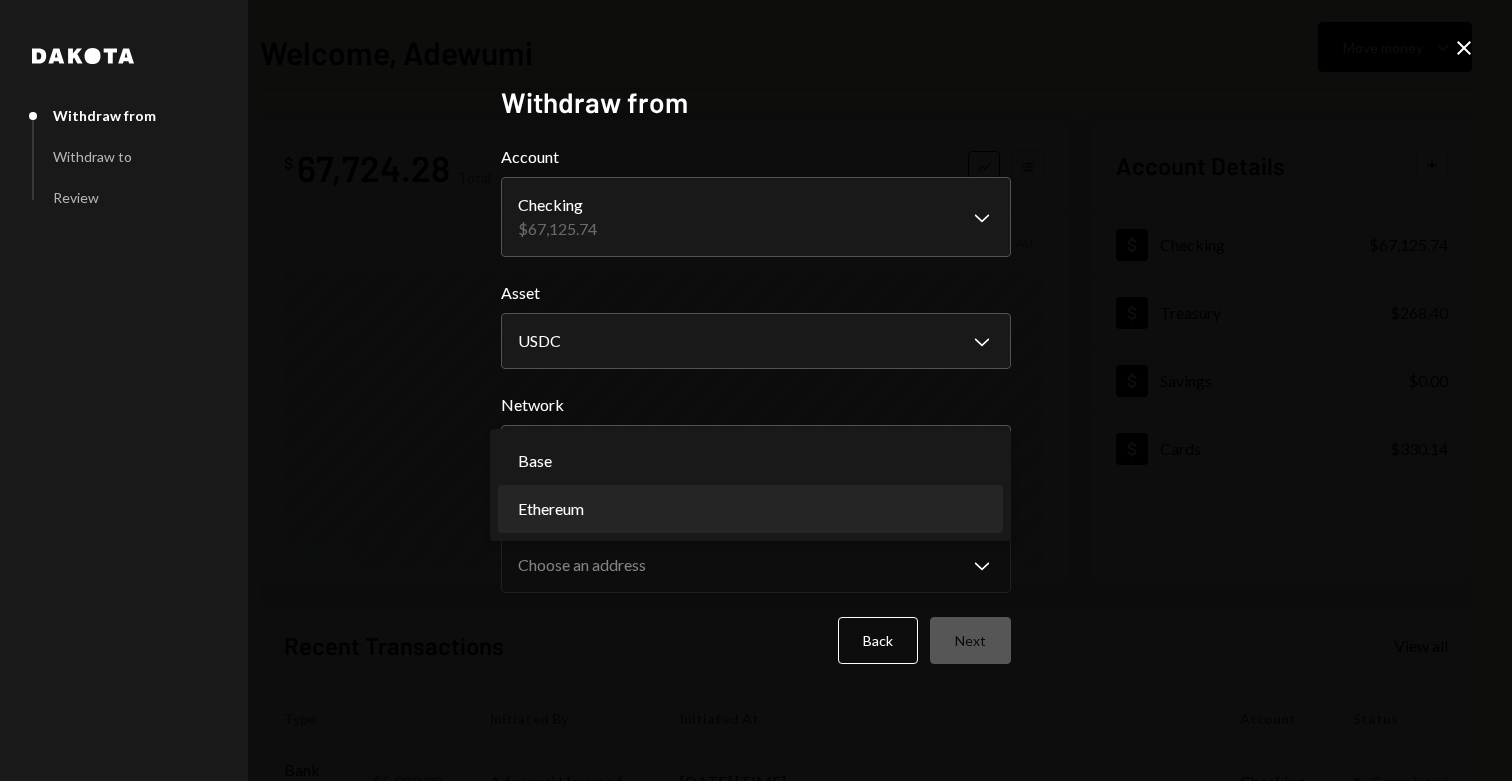 select on "**********" 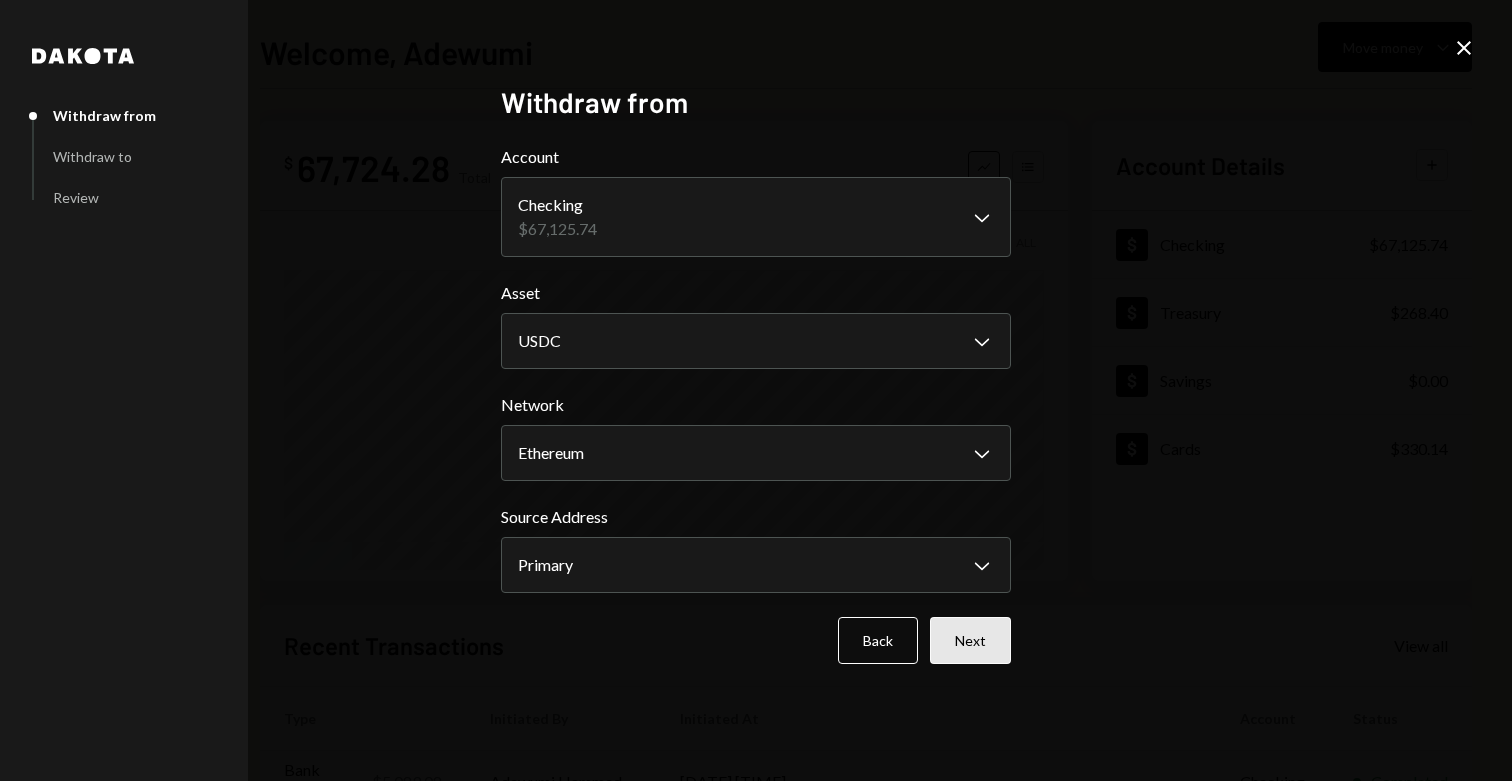 click on "Next" at bounding box center (970, 640) 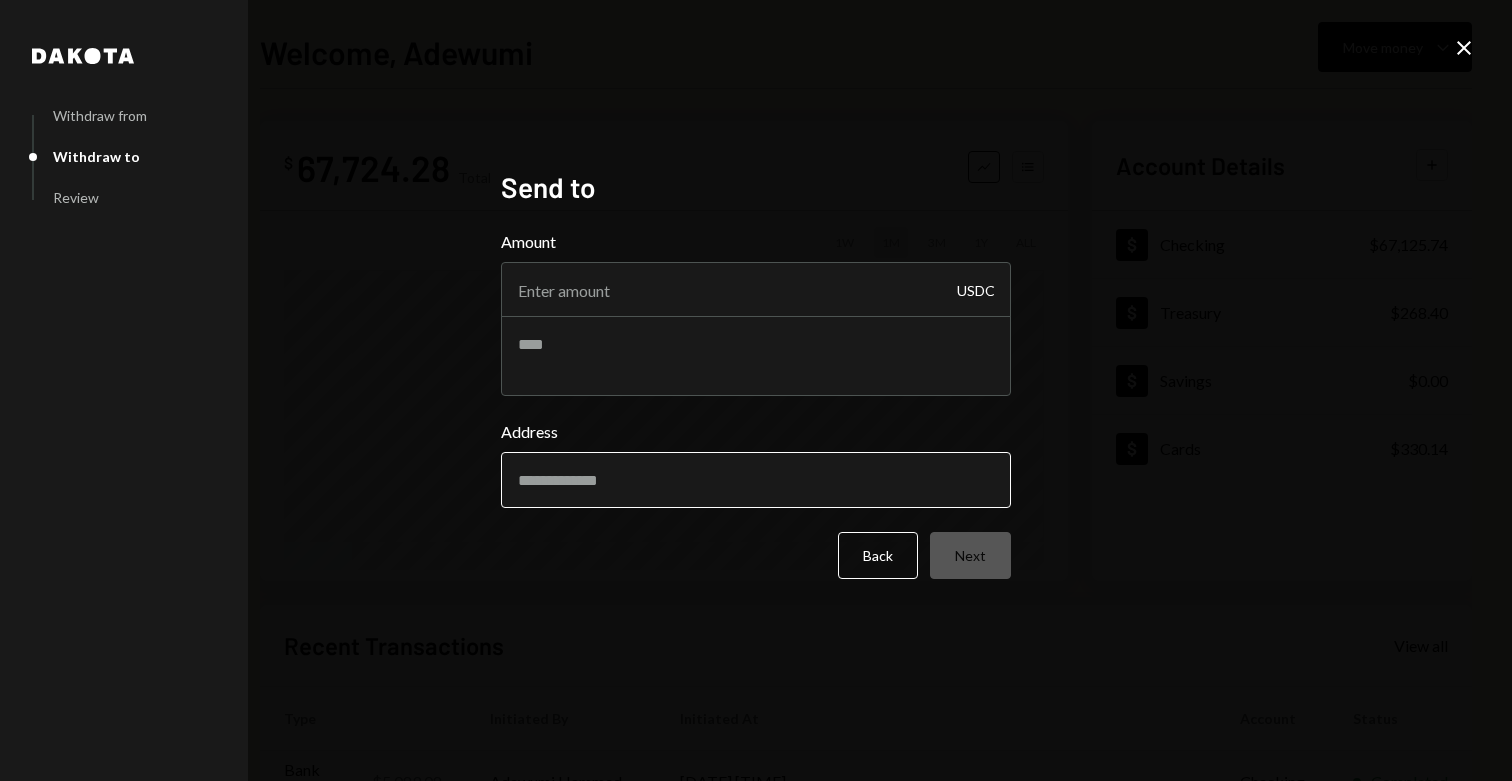 click on "Address" at bounding box center (756, 480) 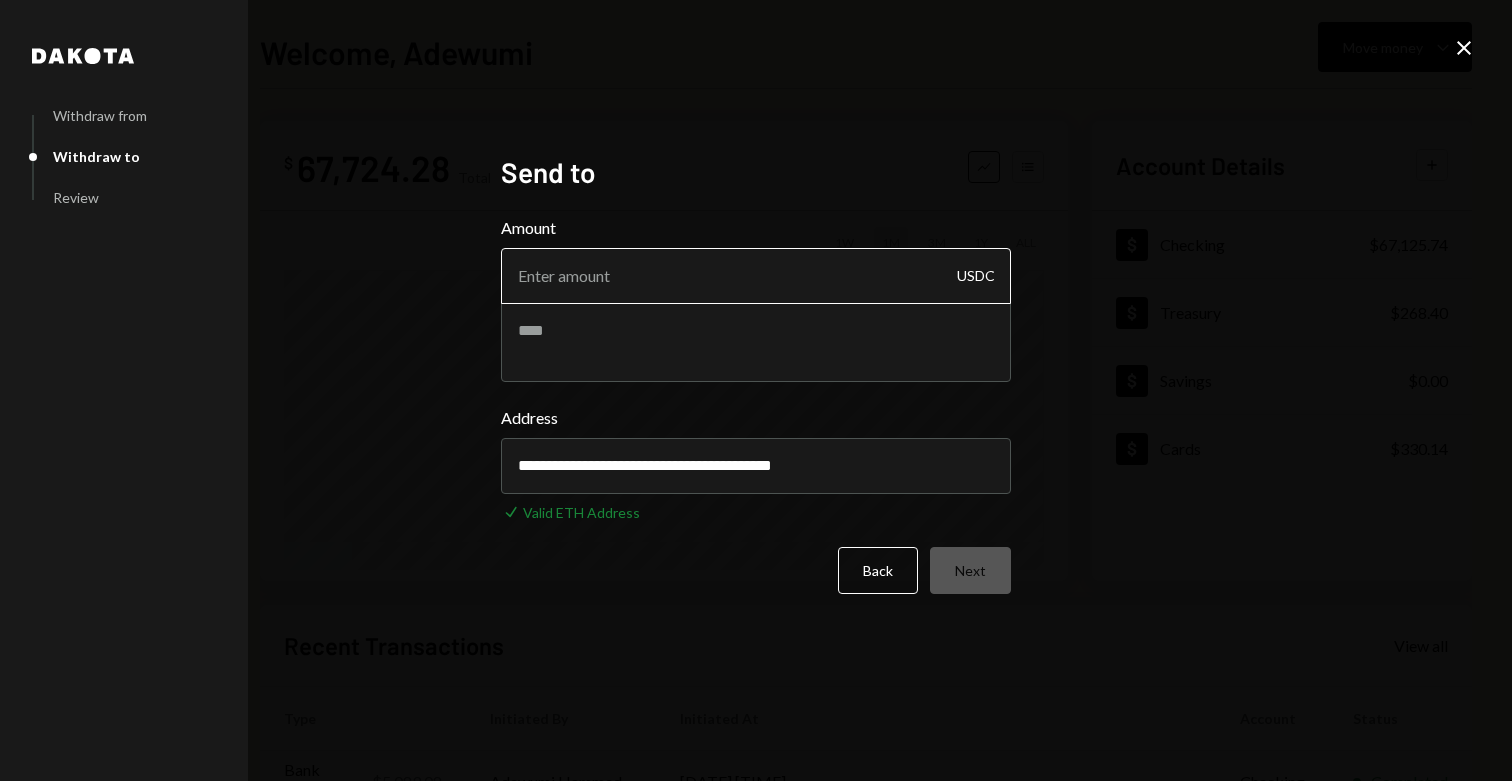 type on "**********" 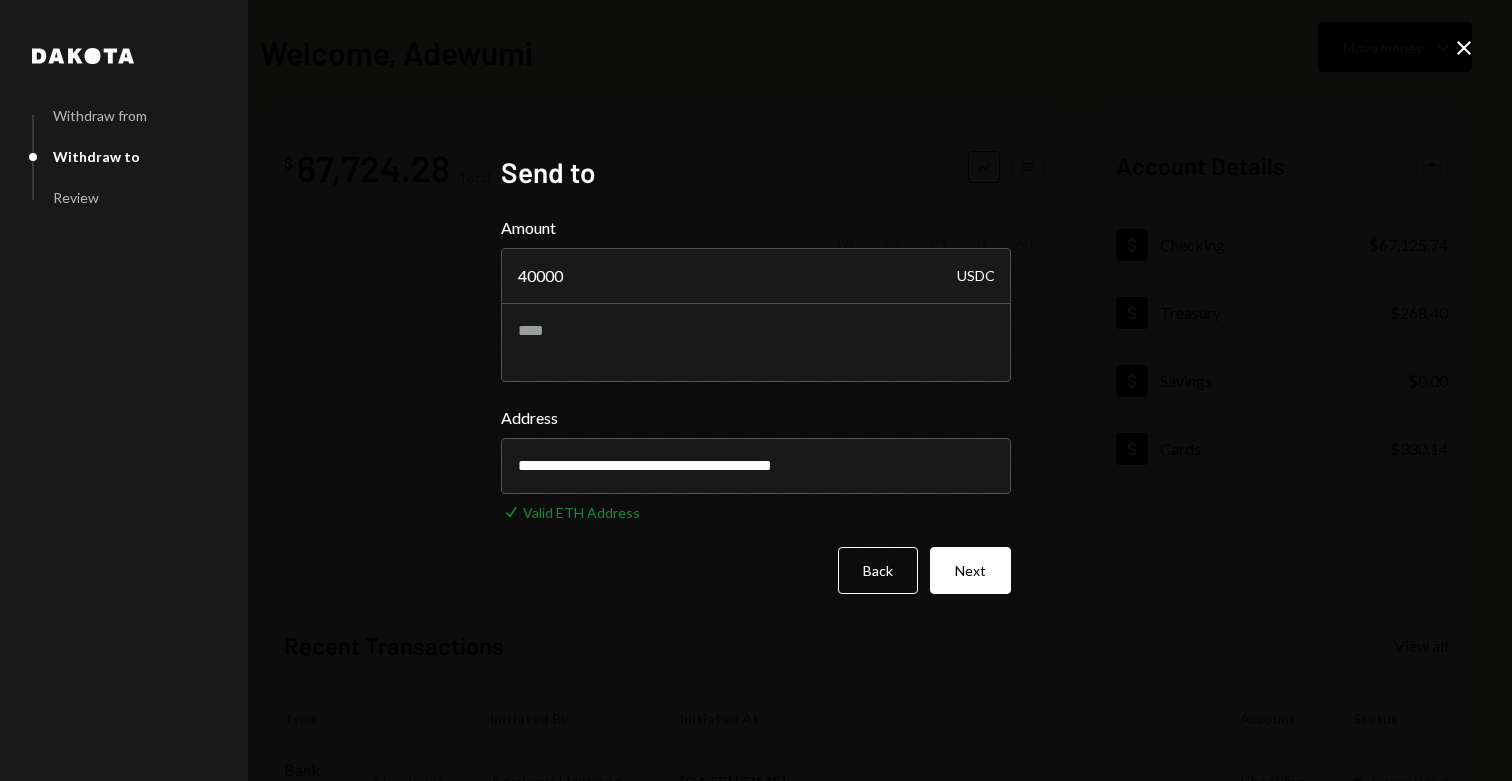 type on "40000" 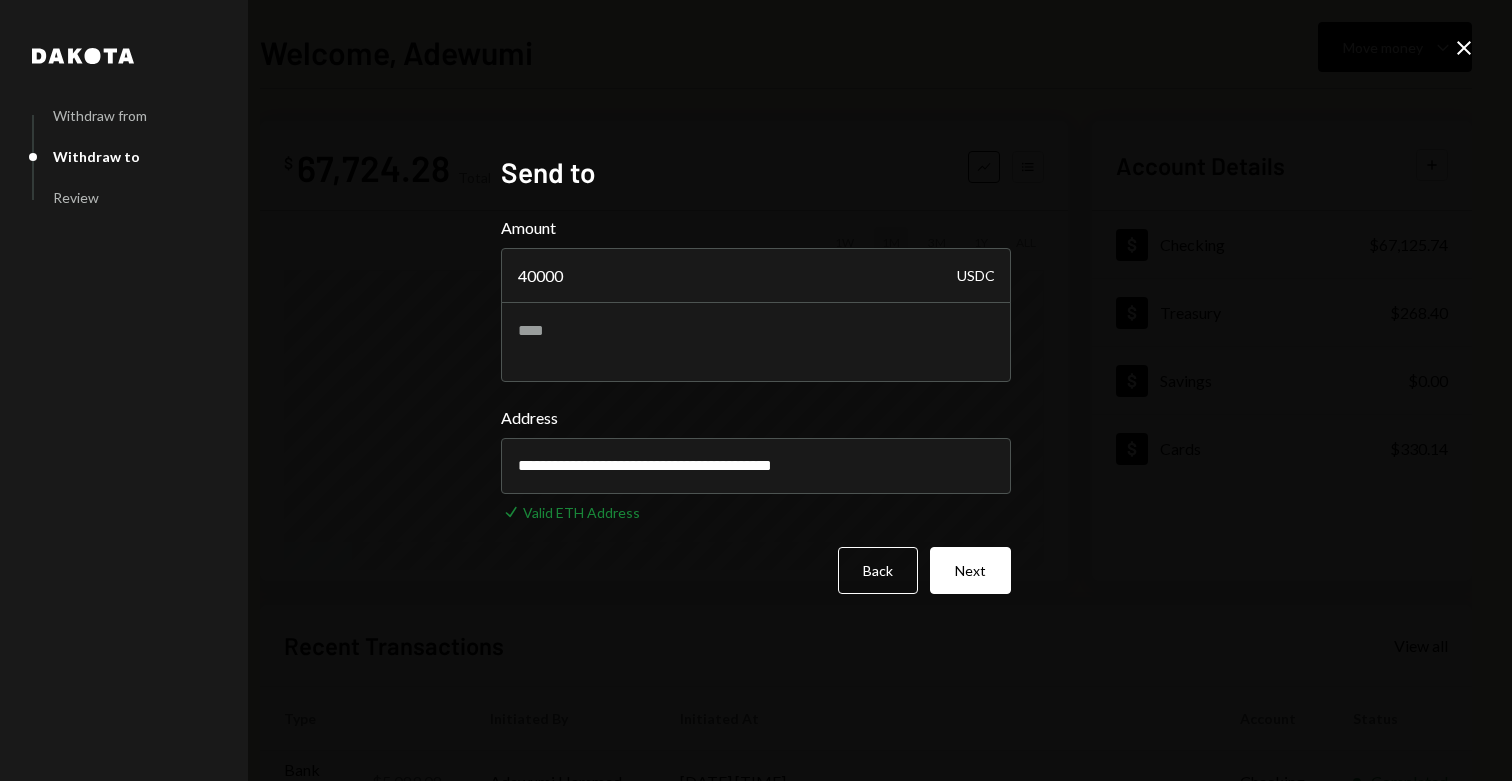 click on "**********" at bounding box center [756, 390] 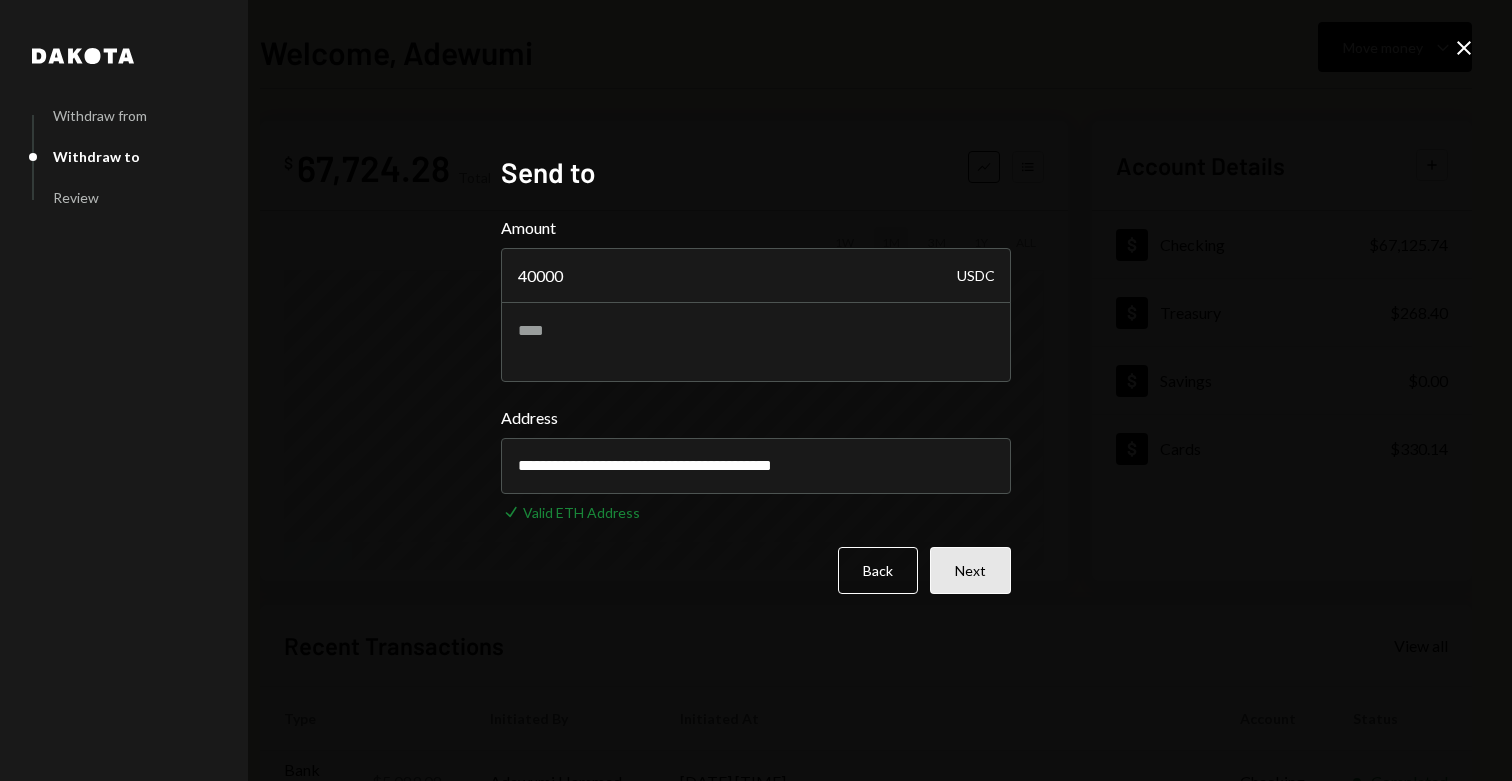 click on "Next" at bounding box center [970, 570] 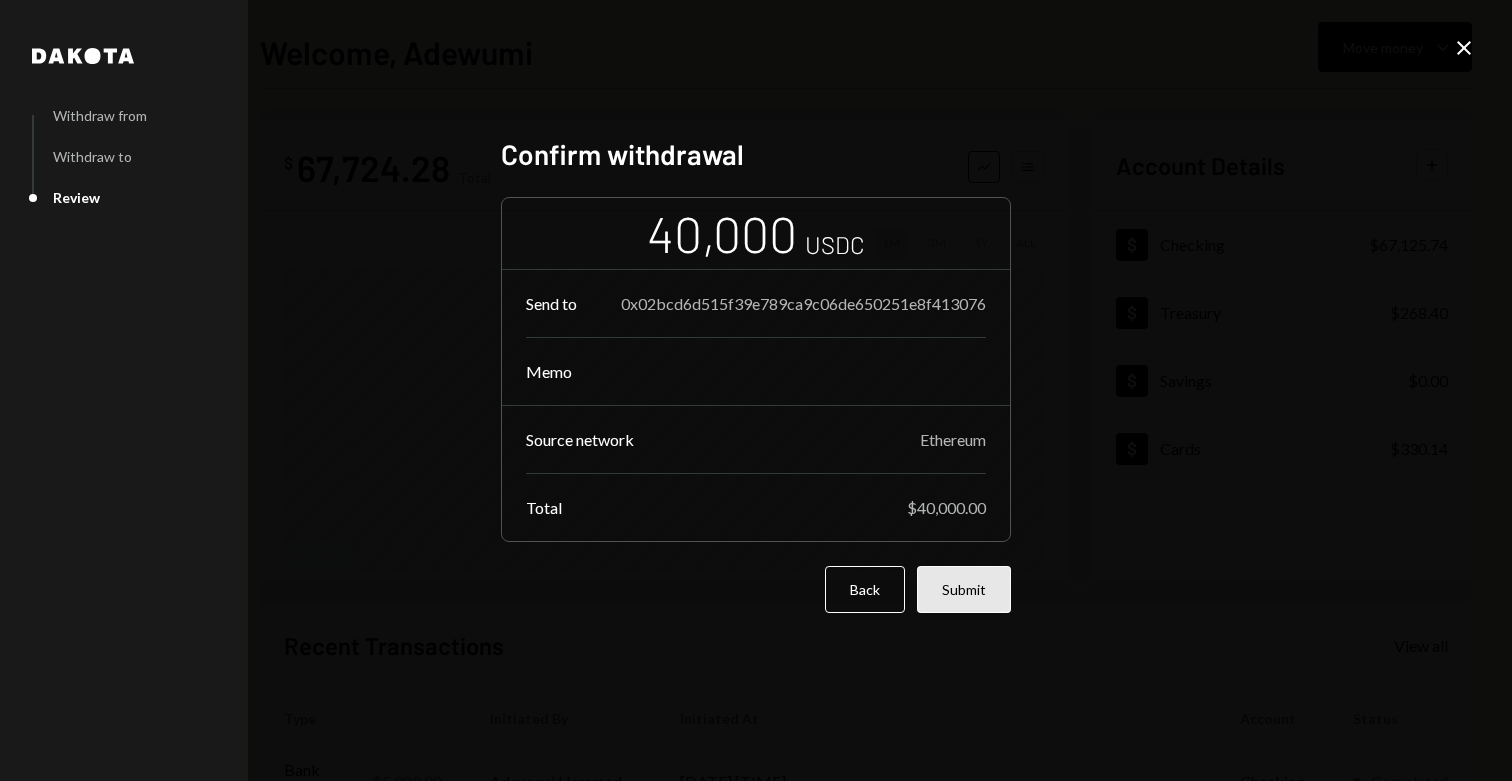 click on "Submit" at bounding box center (964, 589) 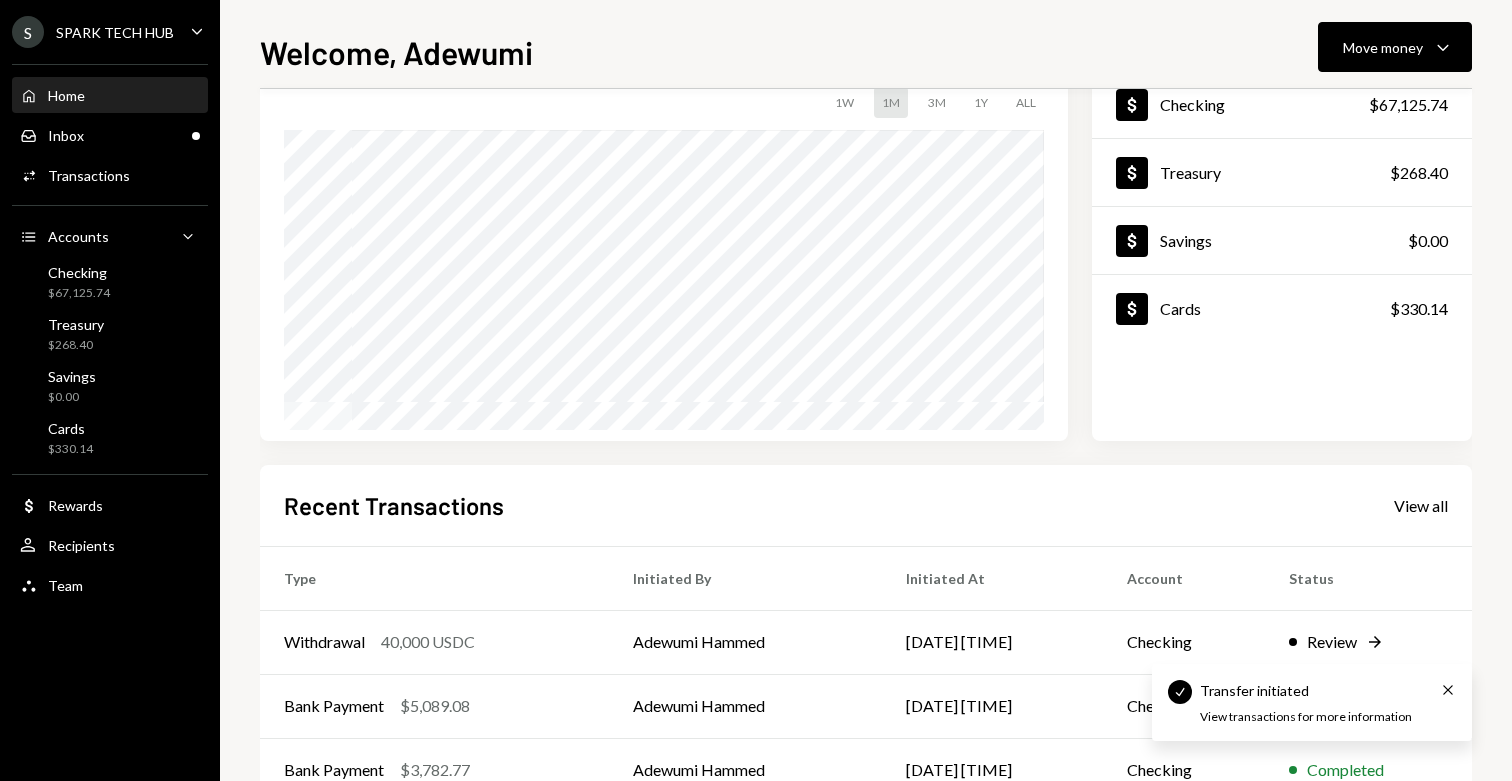 scroll, scrollTop: 148, scrollLeft: 0, axis: vertical 